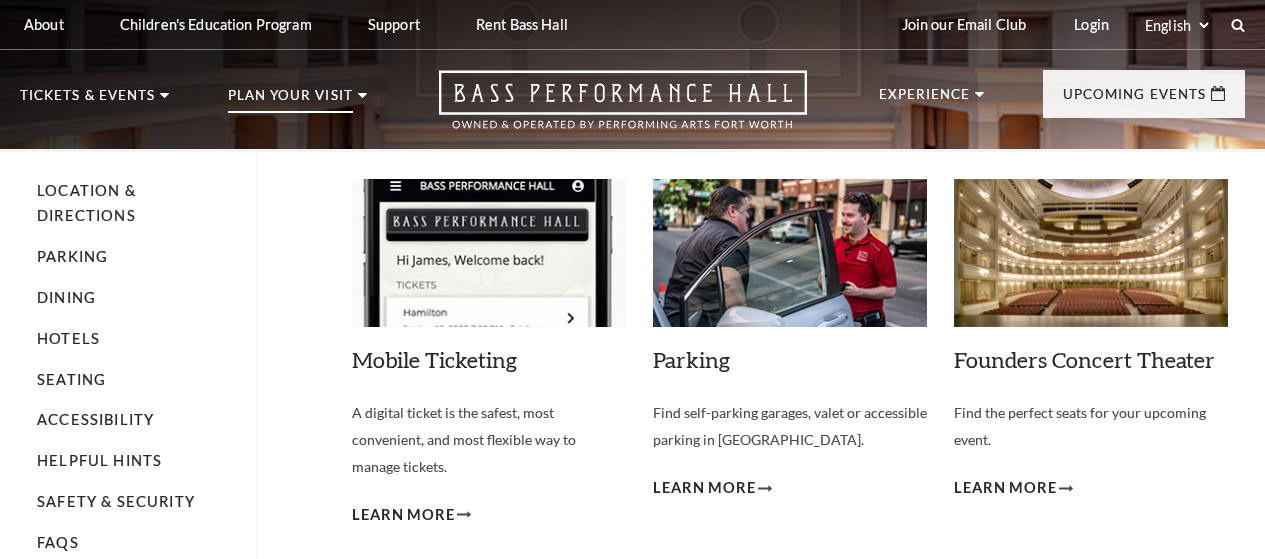 scroll, scrollTop: 0, scrollLeft: 0, axis: both 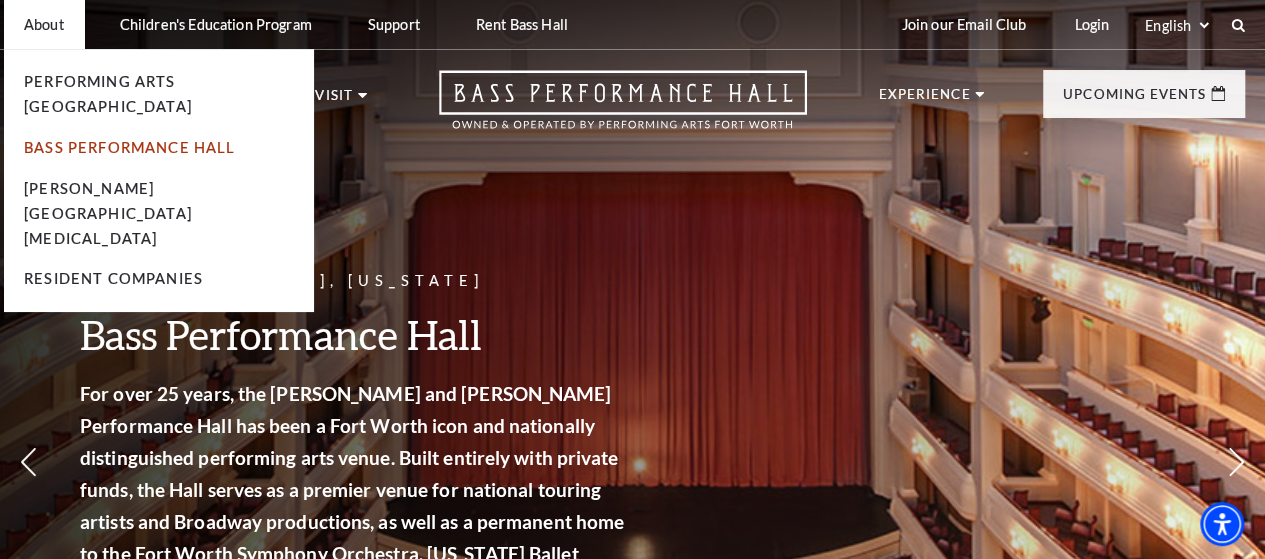 click on "Bass Performance Hall" at bounding box center [130, 147] 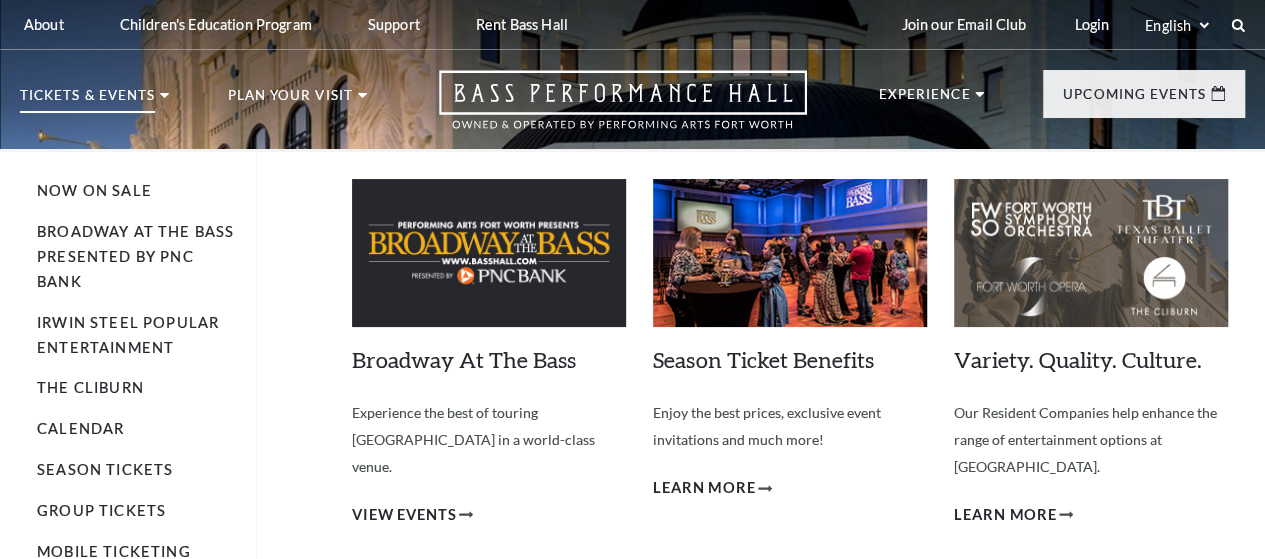 scroll, scrollTop: 157, scrollLeft: 0, axis: vertical 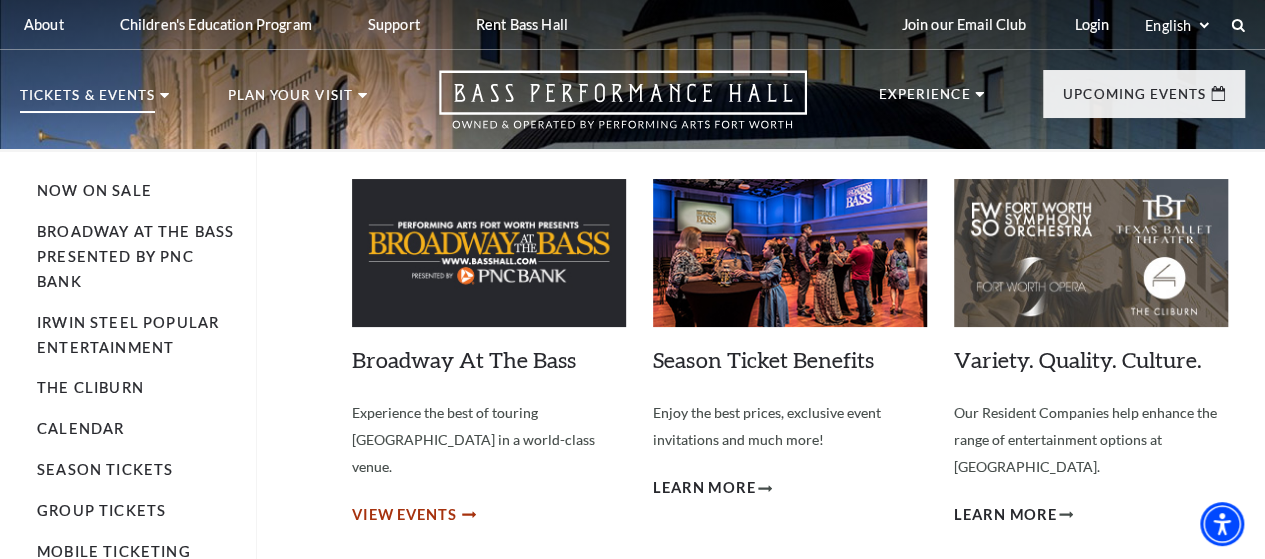 click on "View Events" at bounding box center [404, 515] 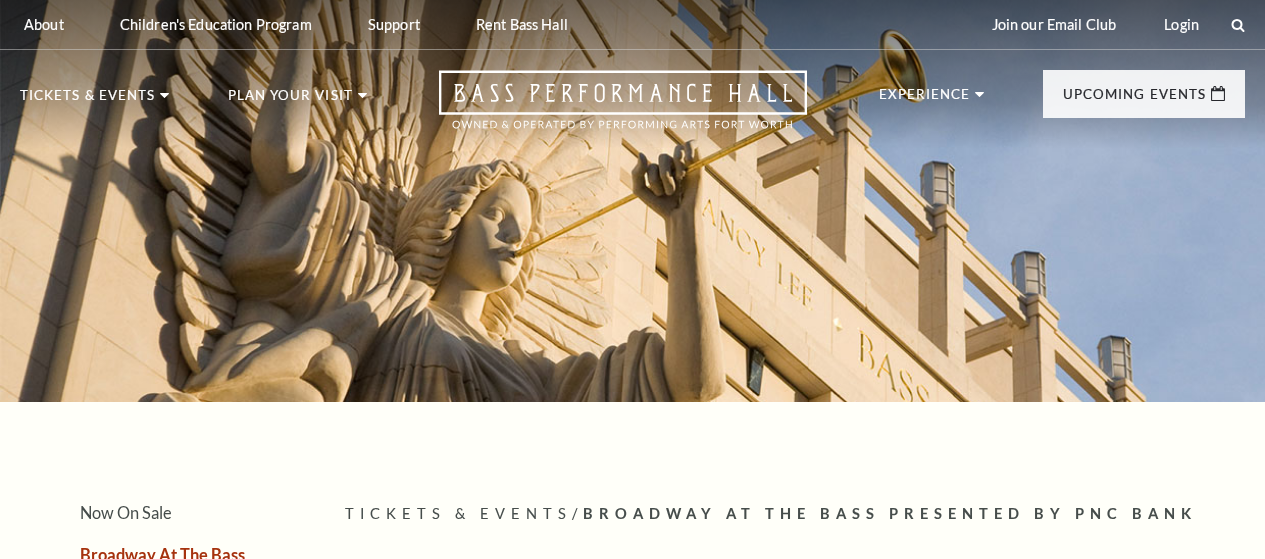 scroll, scrollTop: 0, scrollLeft: 0, axis: both 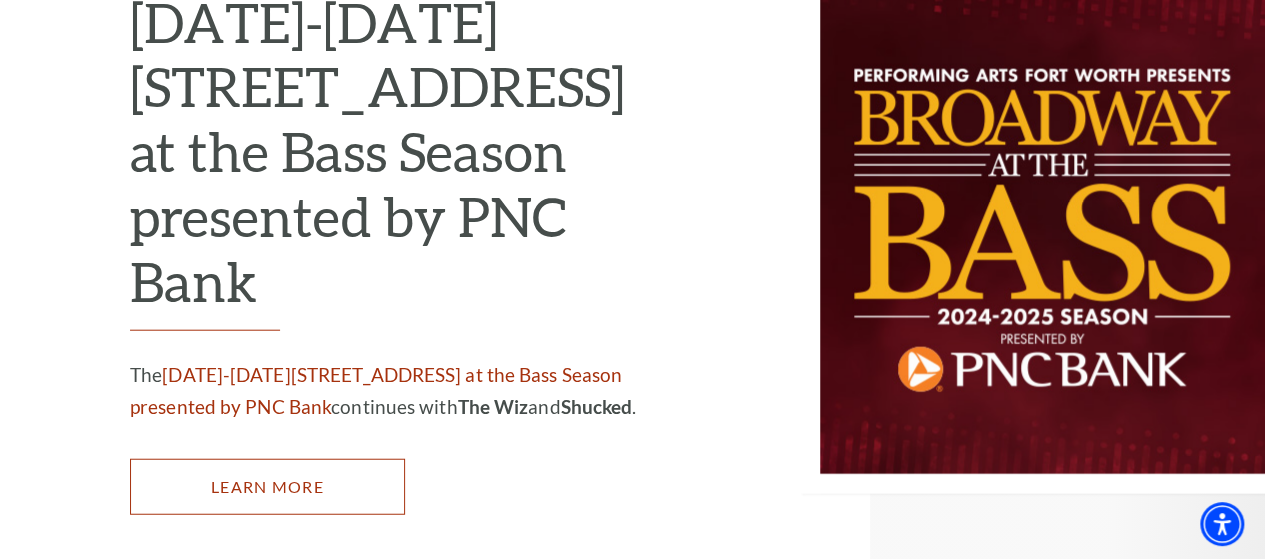 click on "Learn More" at bounding box center [267, 487] 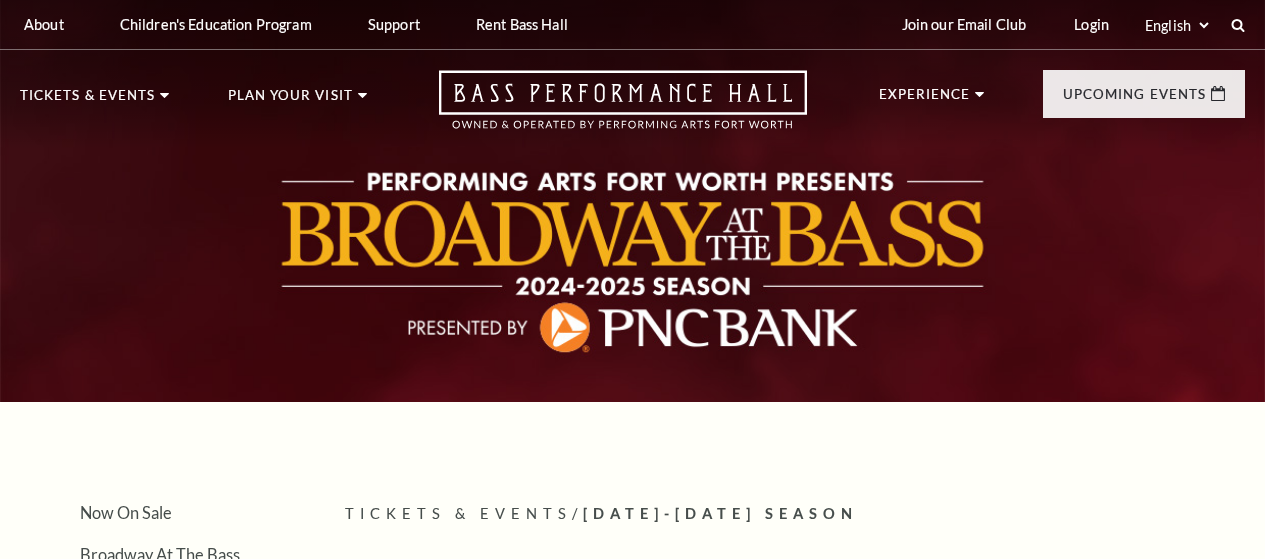 scroll, scrollTop: 0, scrollLeft: 0, axis: both 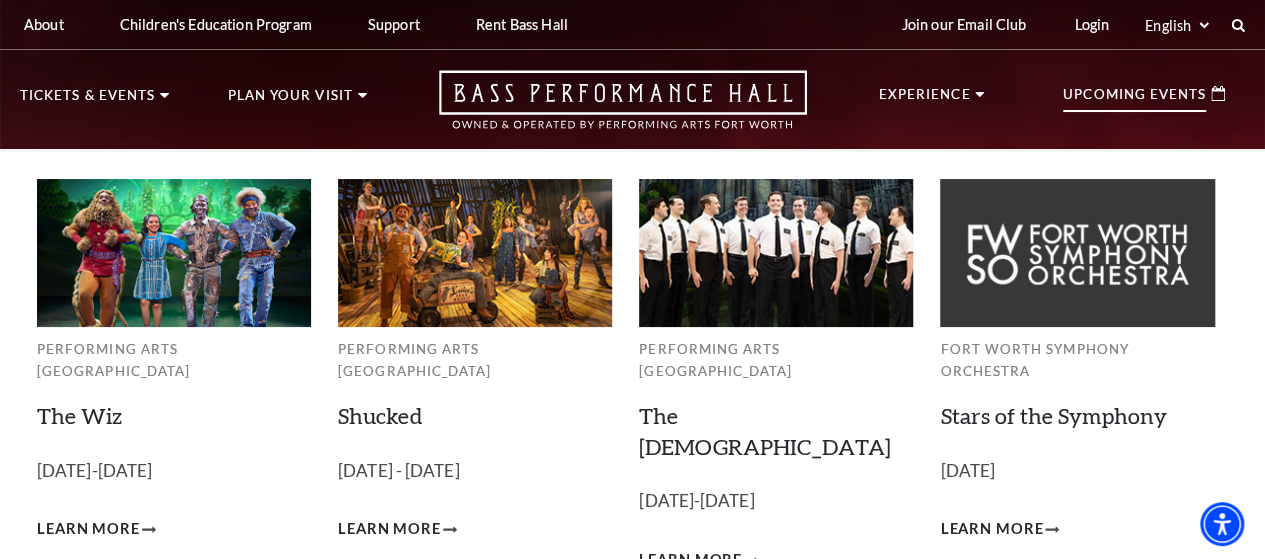 click on "Upcoming Events" at bounding box center (1134, 100) 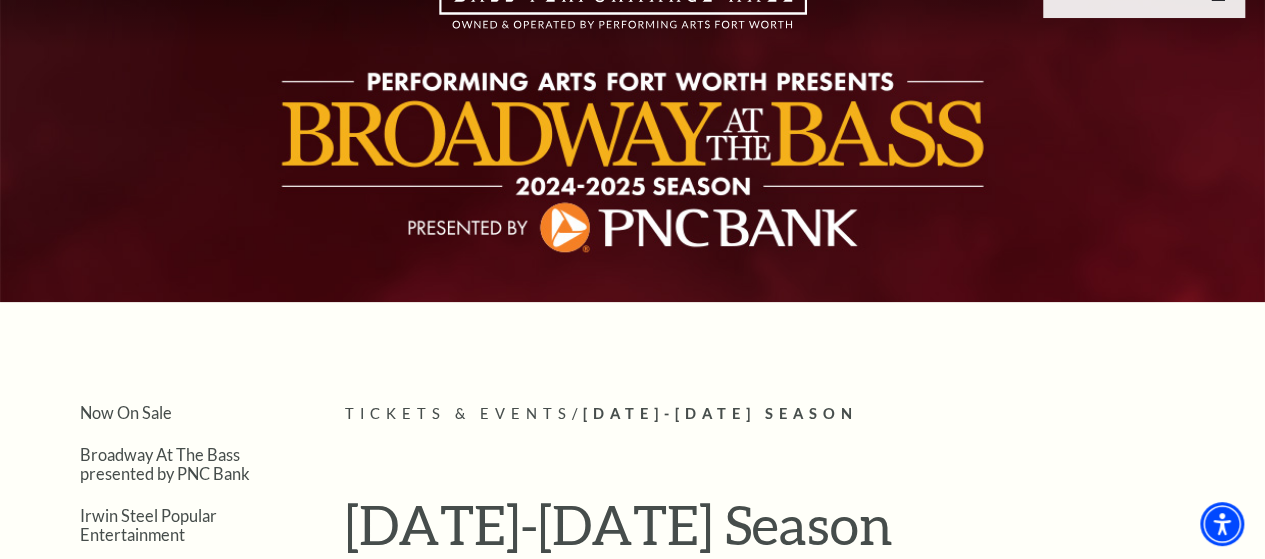 scroll, scrollTop: 0, scrollLeft: 0, axis: both 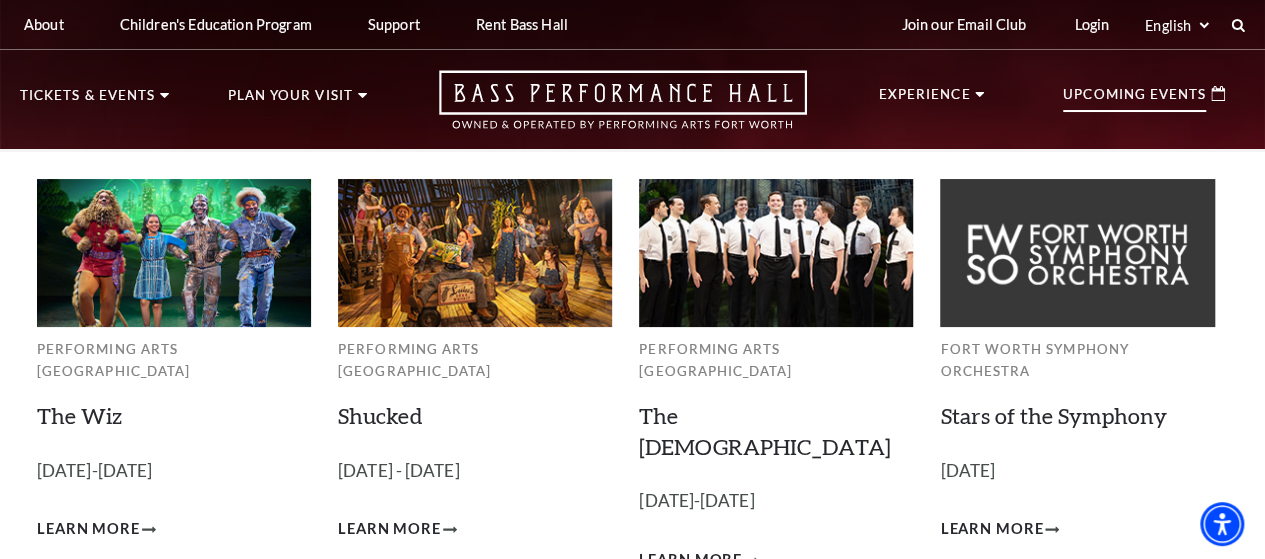 click on "Performing Arts Fort Worth" at bounding box center [174, 360] 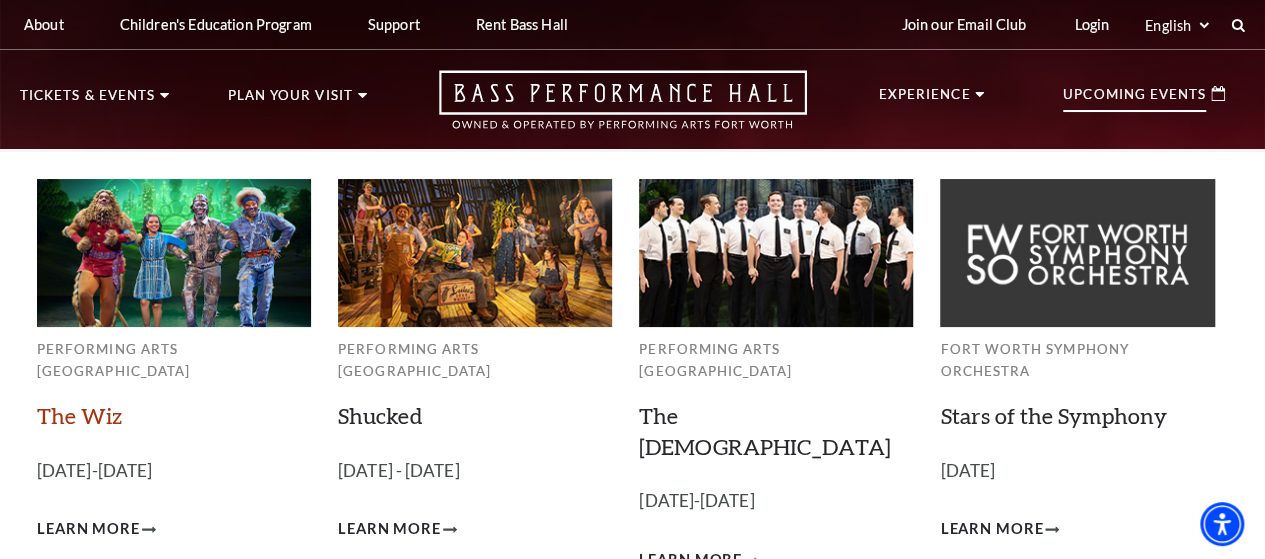 click on "The Wiz" at bounding box center [79, 415] 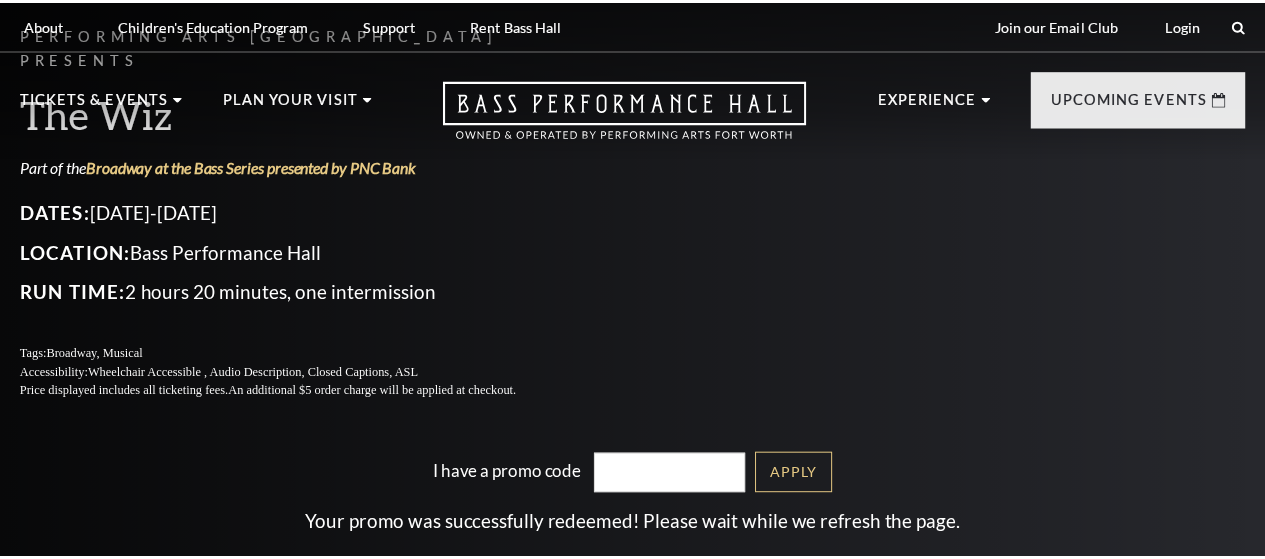 scroll, scrollTop: 0, scrollLeft: 0, axis: both 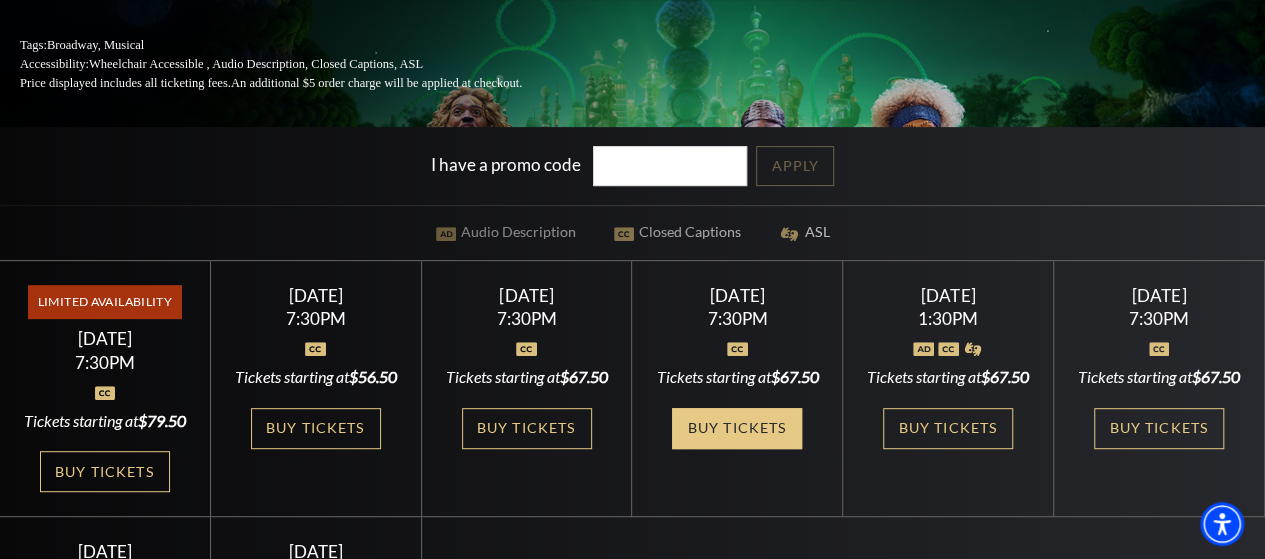 click on "Buy Tickets" at bounding box center [737, 428] 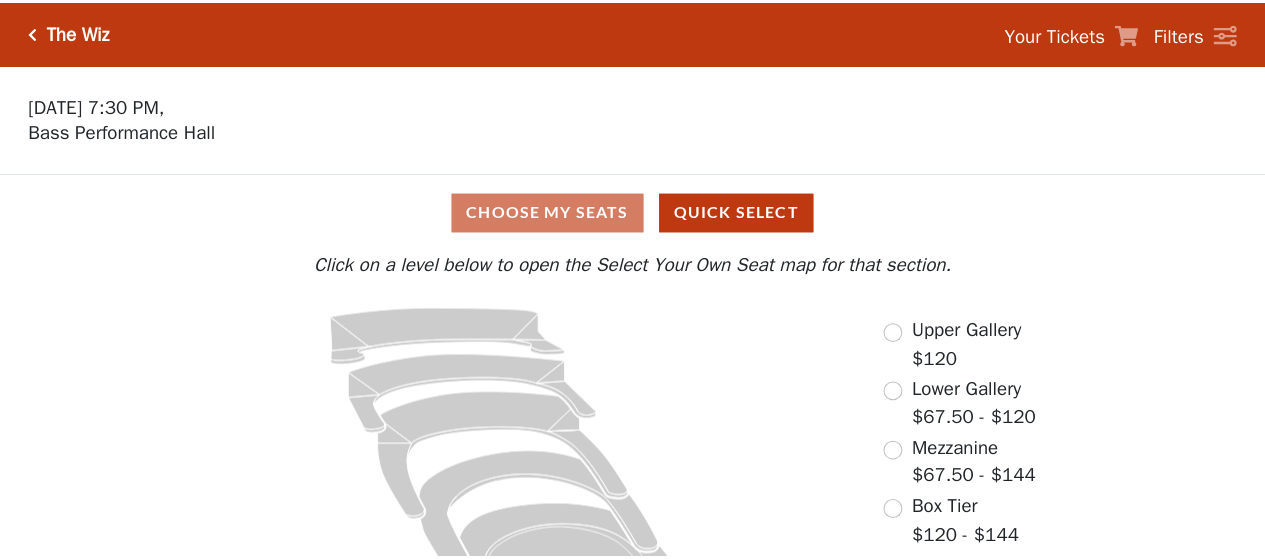 scroll, scrollTop: 0, scrollLeft: 0, axis: both 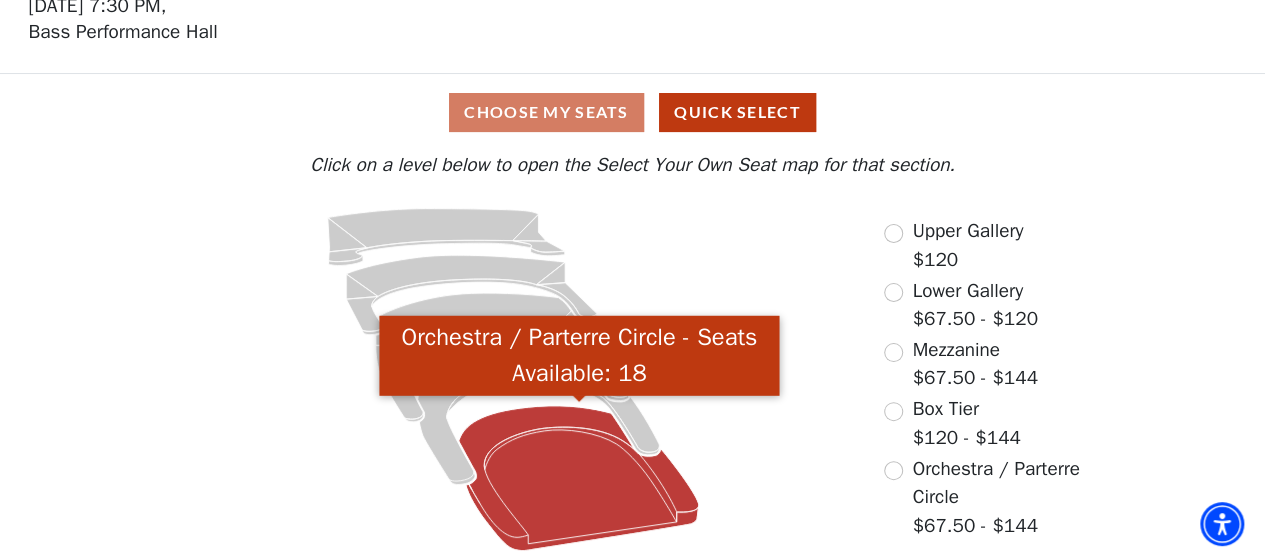 click 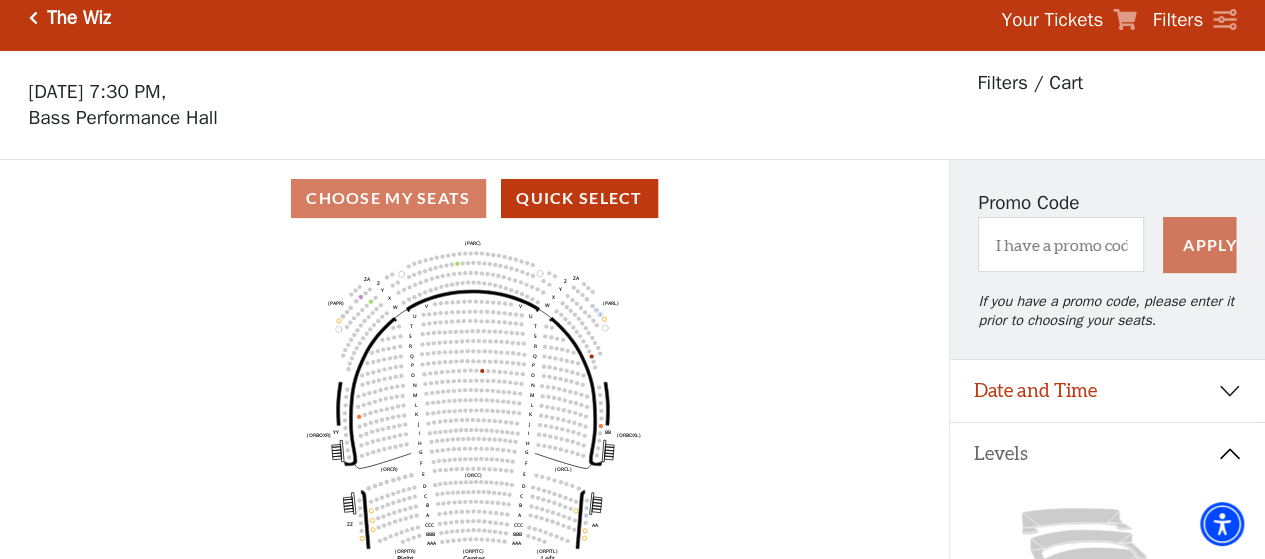 scroll, scrollTop: 0, scrollLeft: 0, axis: both 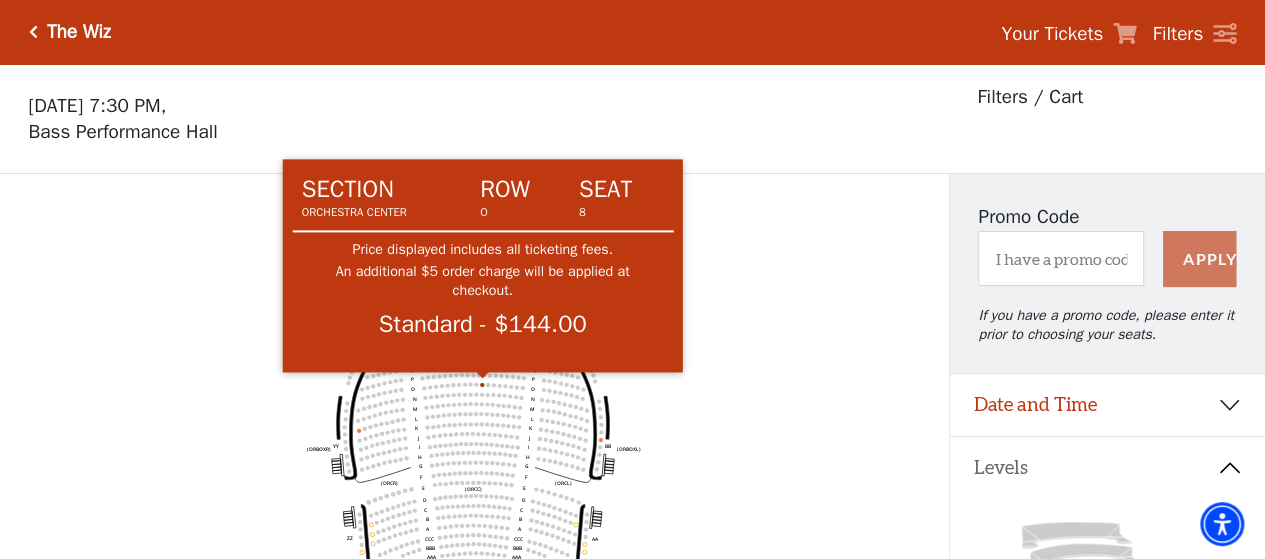 click 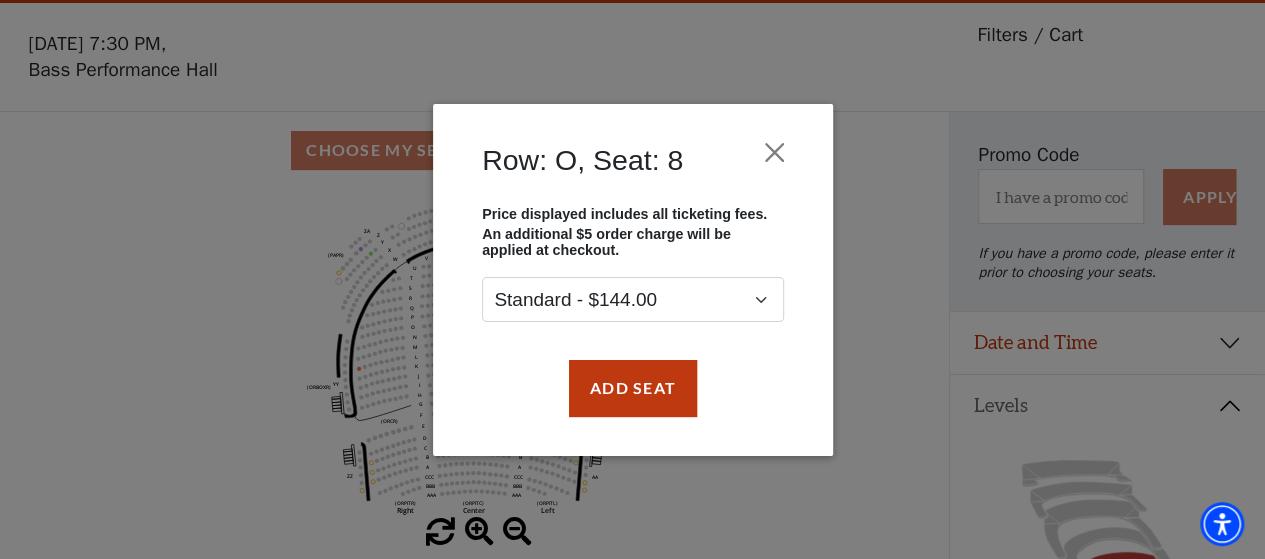 scroll, scrollTop: 200, scrollLeft: 0, axis: vertical 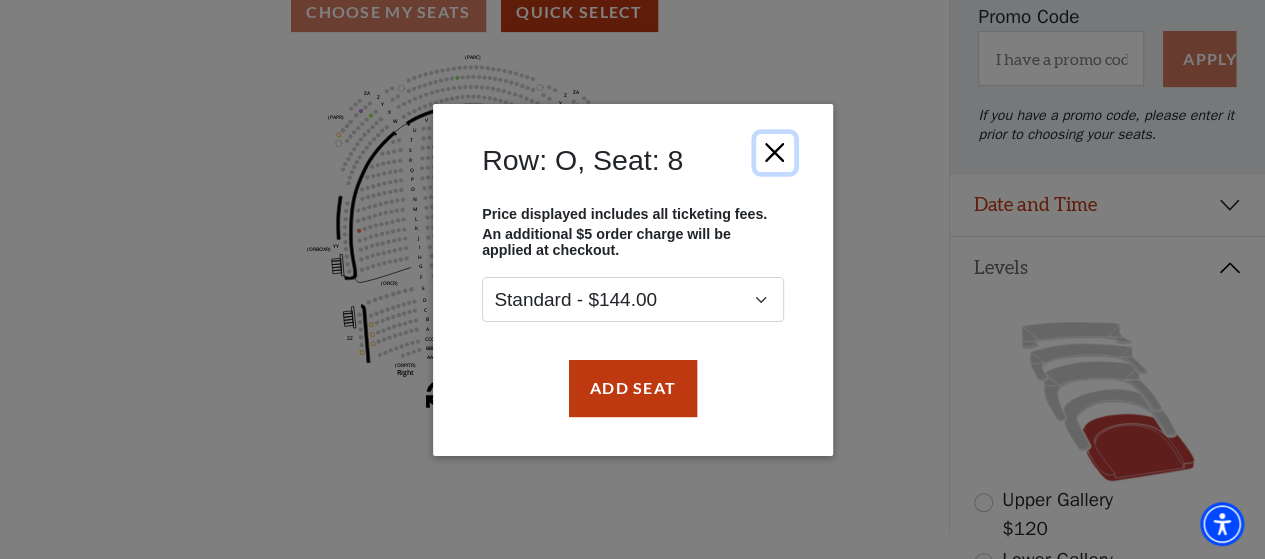 click at bounding box center (774, 152) 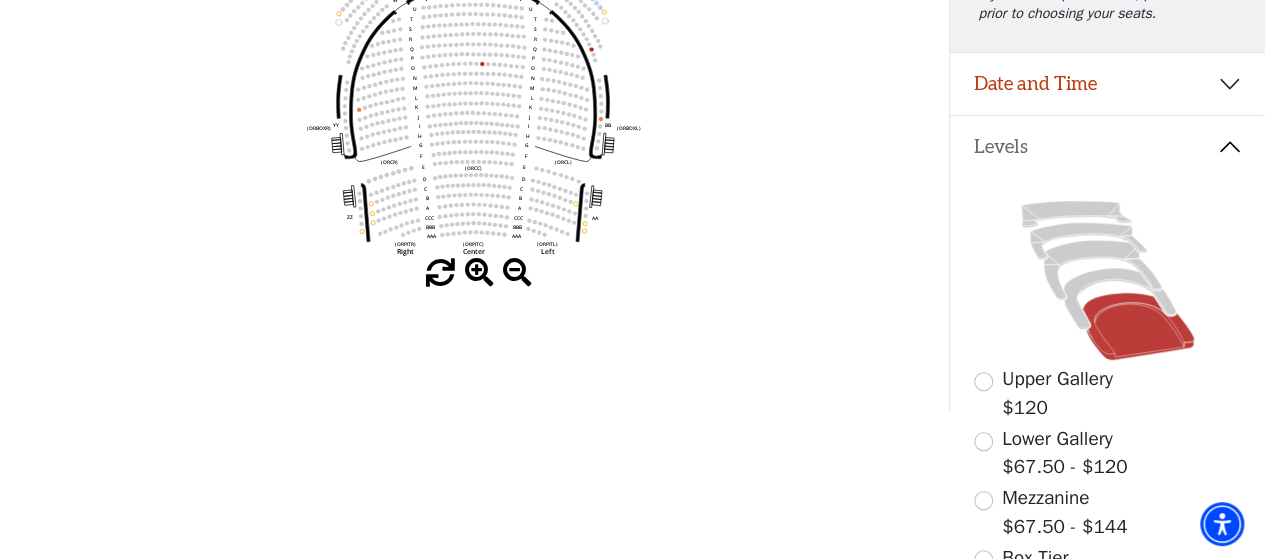 scroll, scrollTop: 200, scrollLeft: 0, axis: vertical 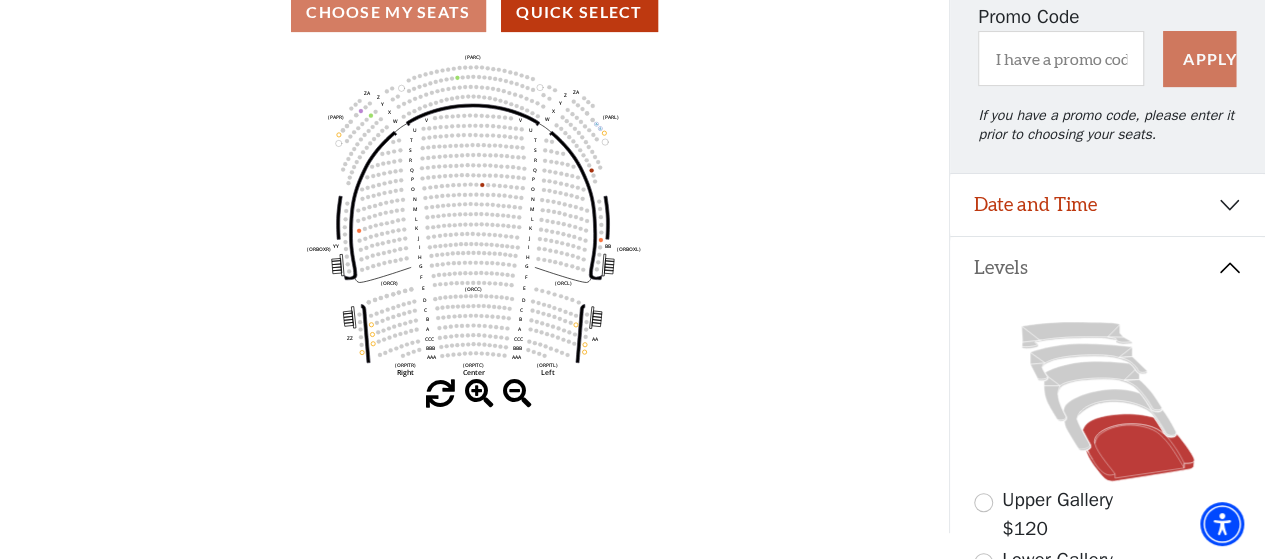 click at bounding box center (479, 394) 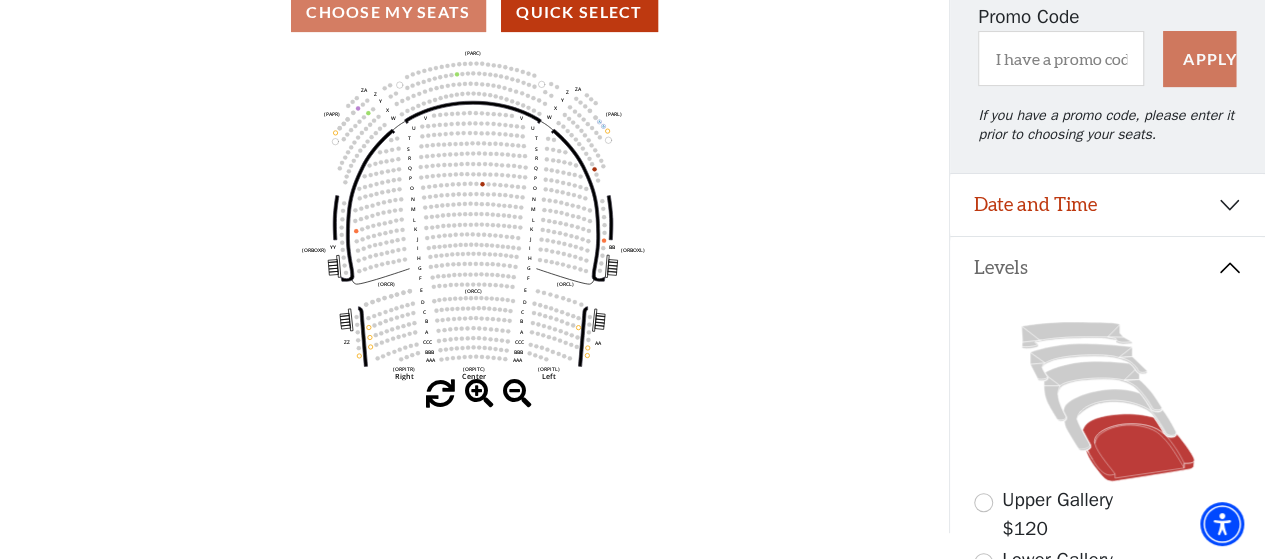 click at bounding box center (479, 394) 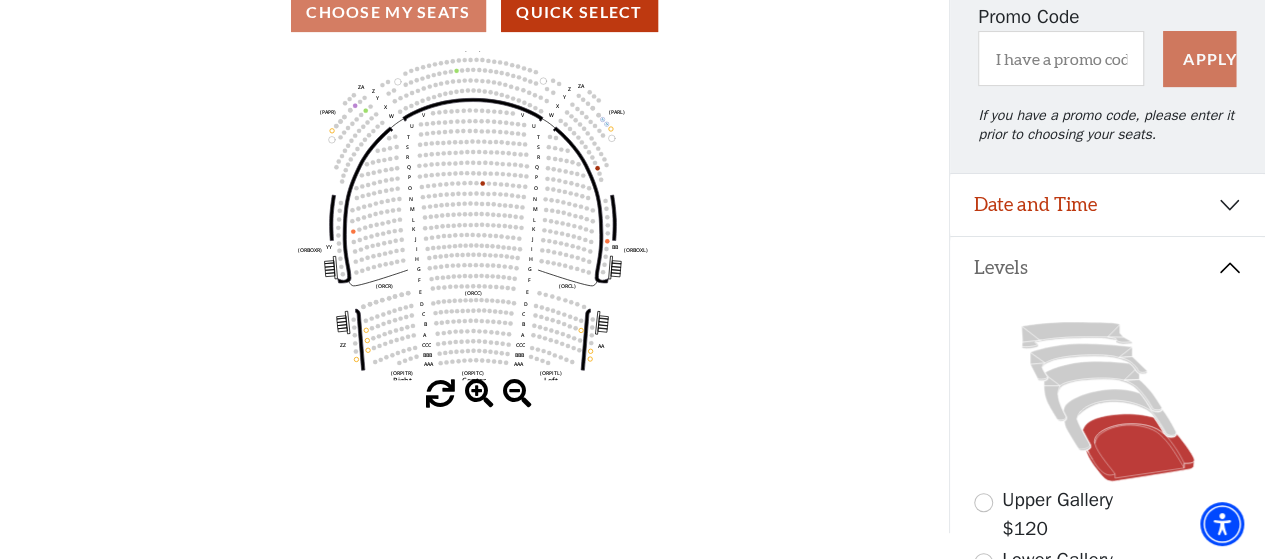 click at bounding box center [479, 394] 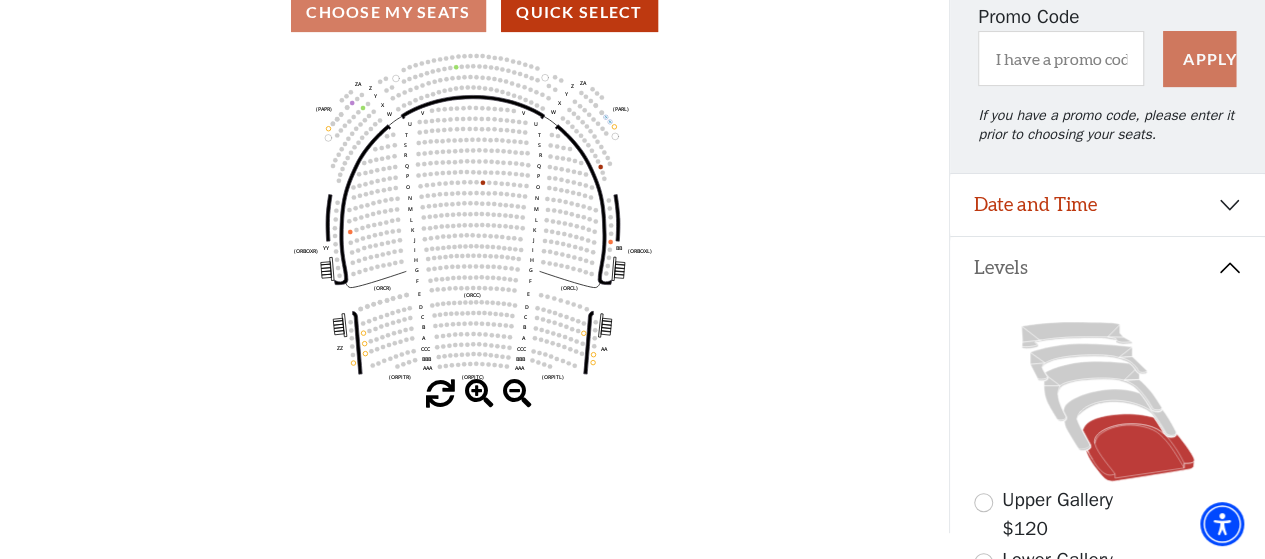 click at bounding box center [479, 394] 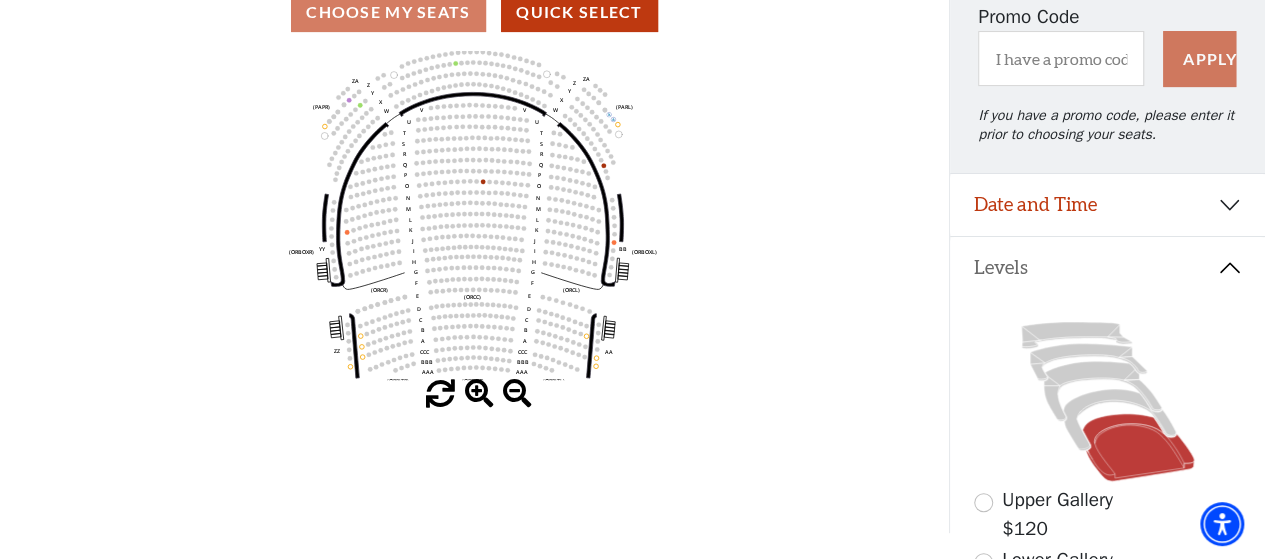 click at bounding box center [479, 394] 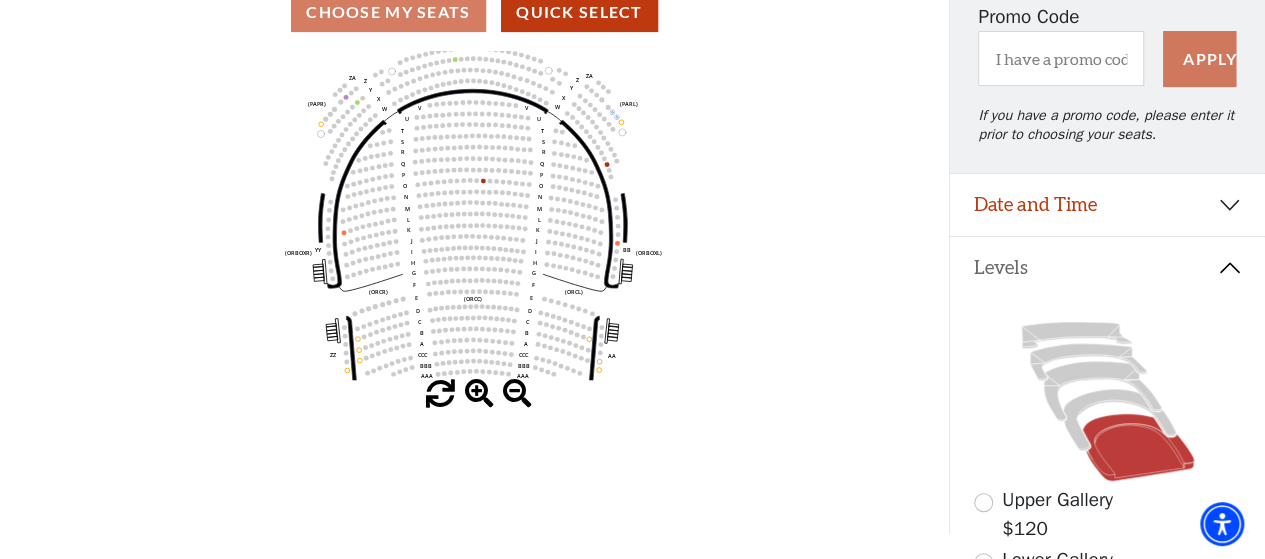 click at bounding box center [479, 394] 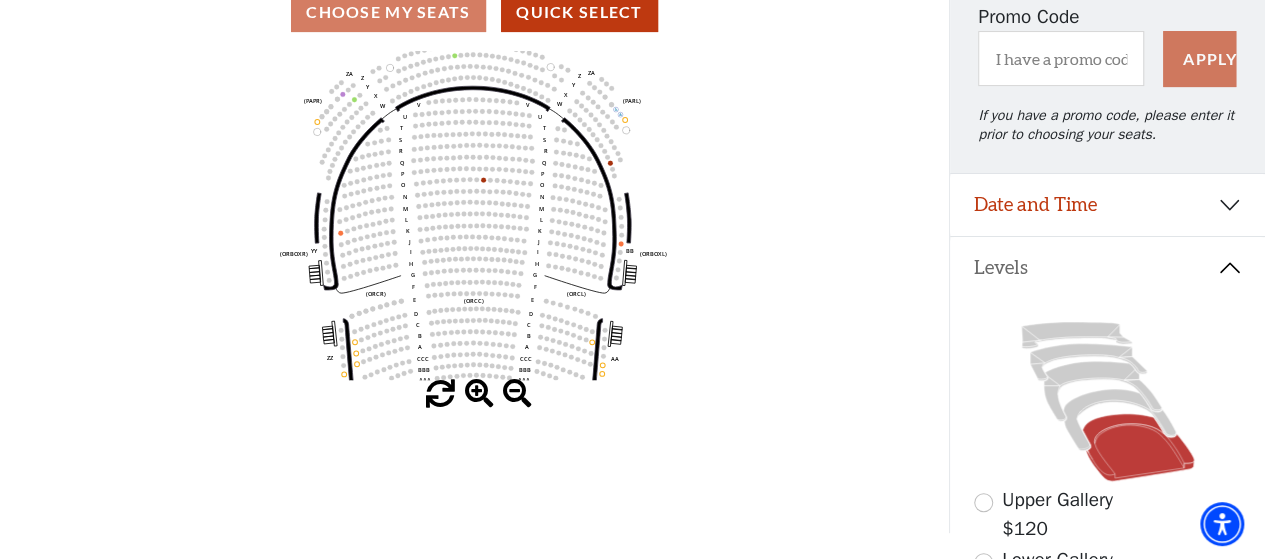 click at bounding box center (479, 394) 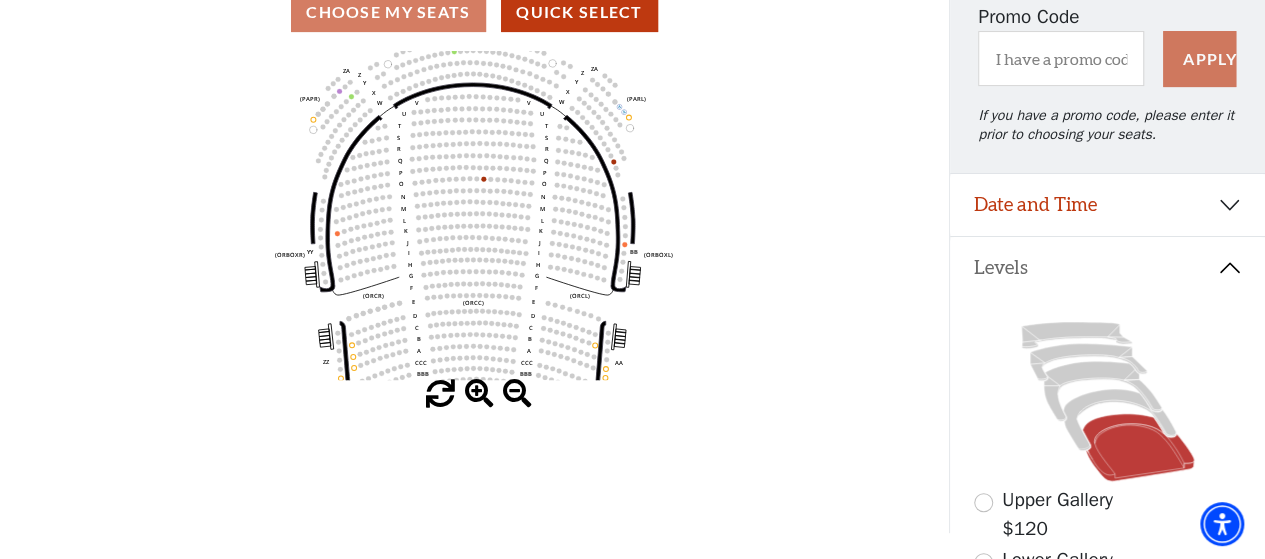 click at bounding box center [479, 394] 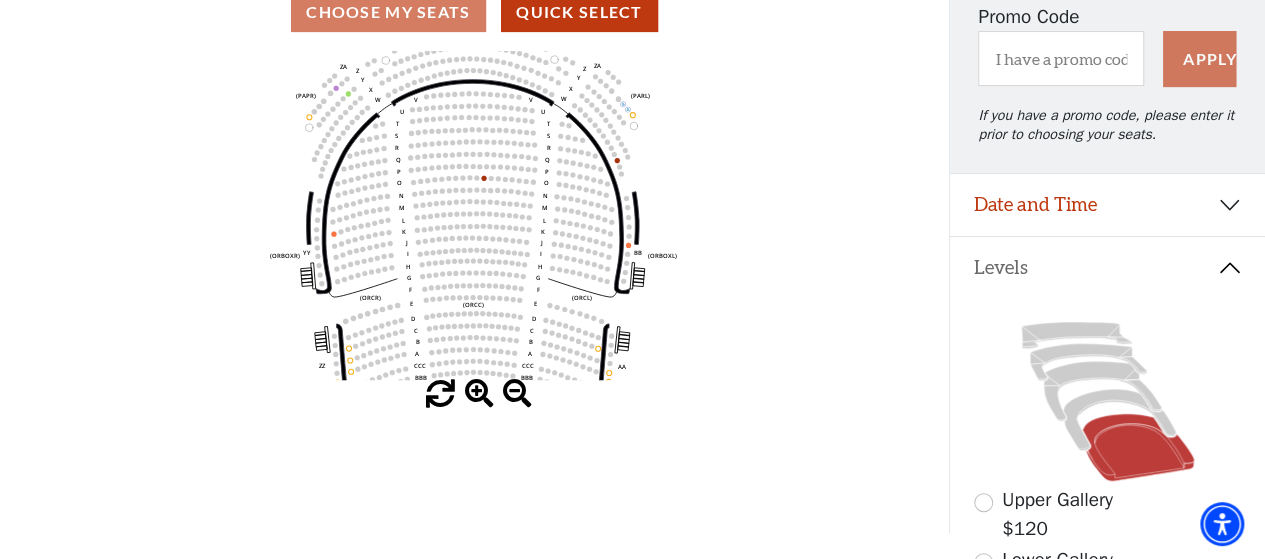 click at bounding box center (479, 394) 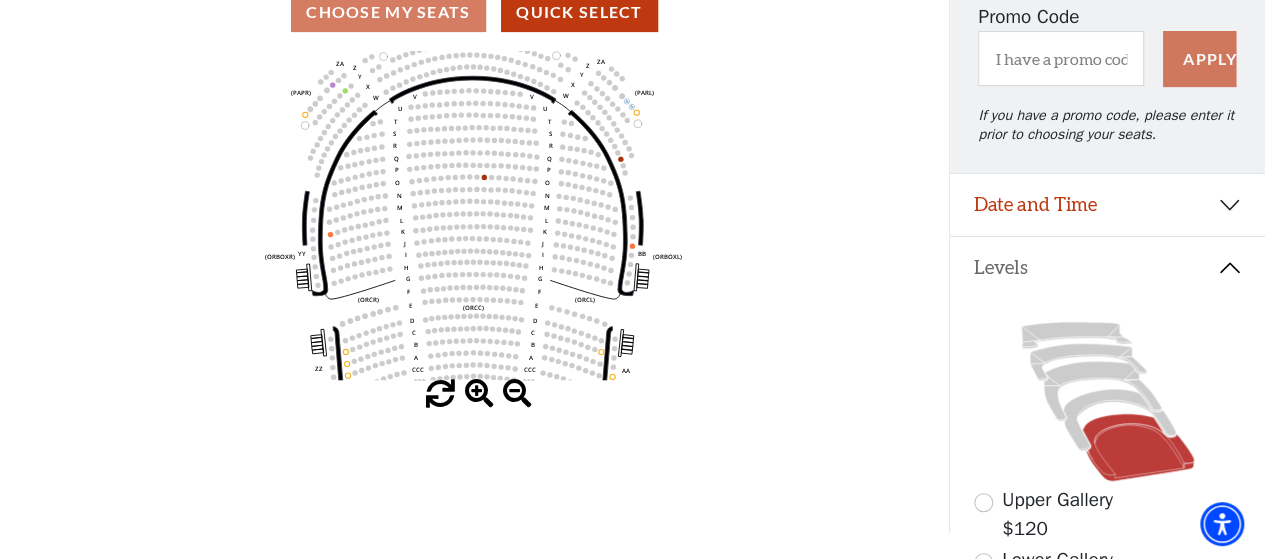 click at bounding box center (479, 394) 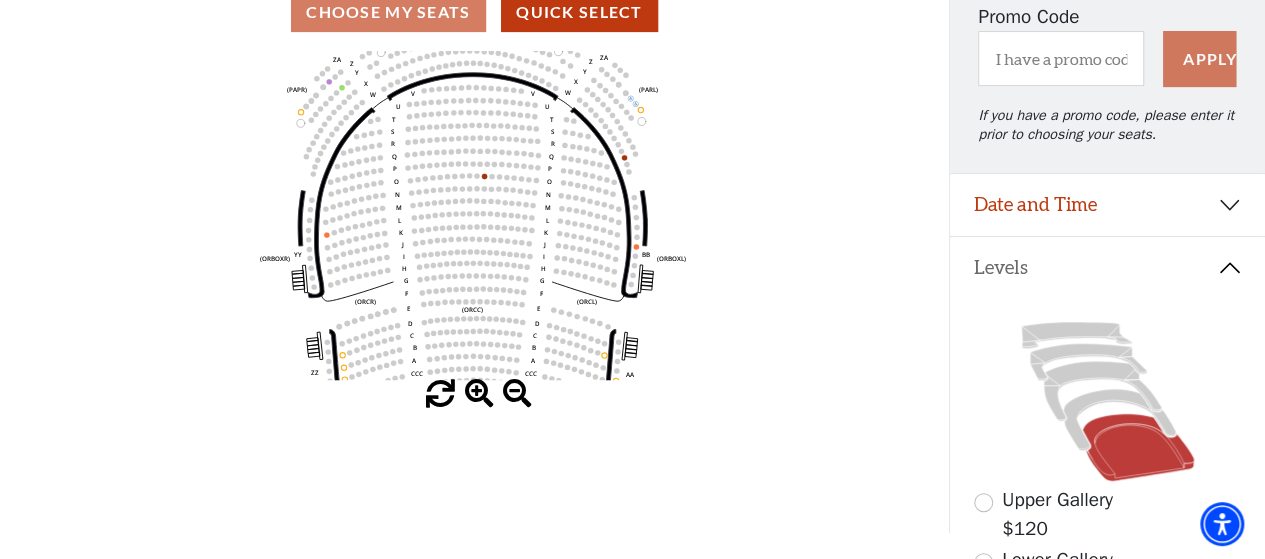 click at bounding box center [479, 394] 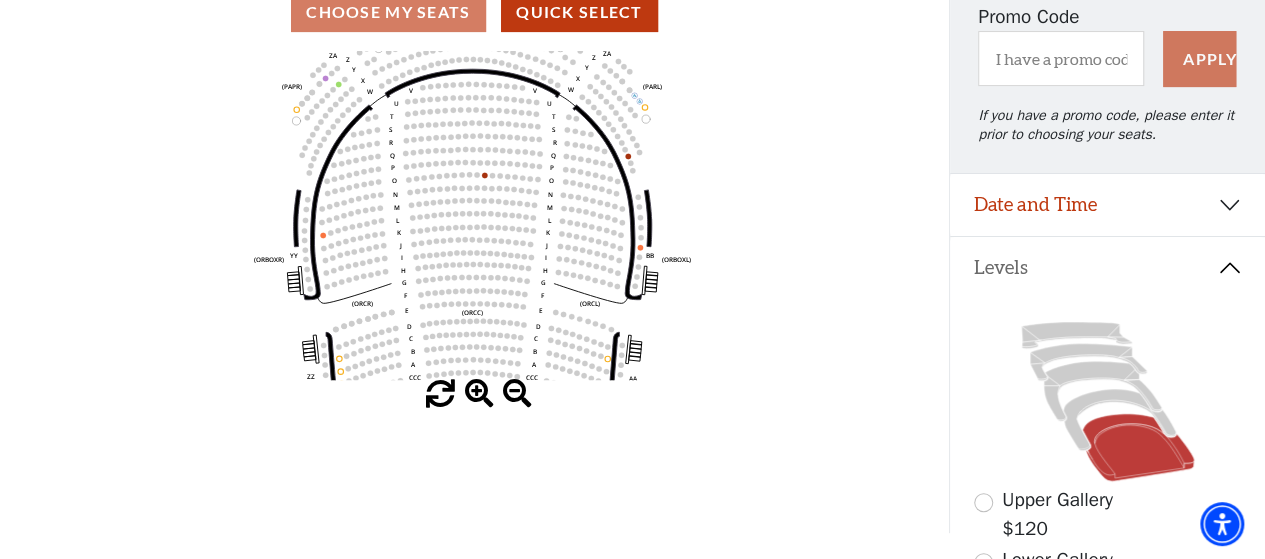 click at bounding box center (479, 394) 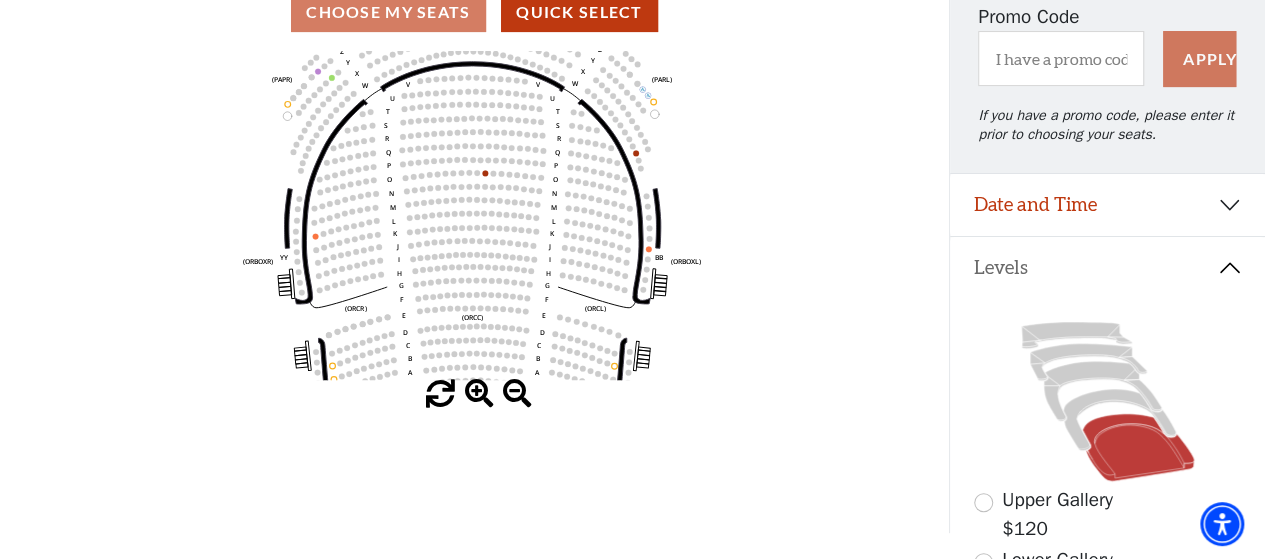 click at bounding box center (479, 394) 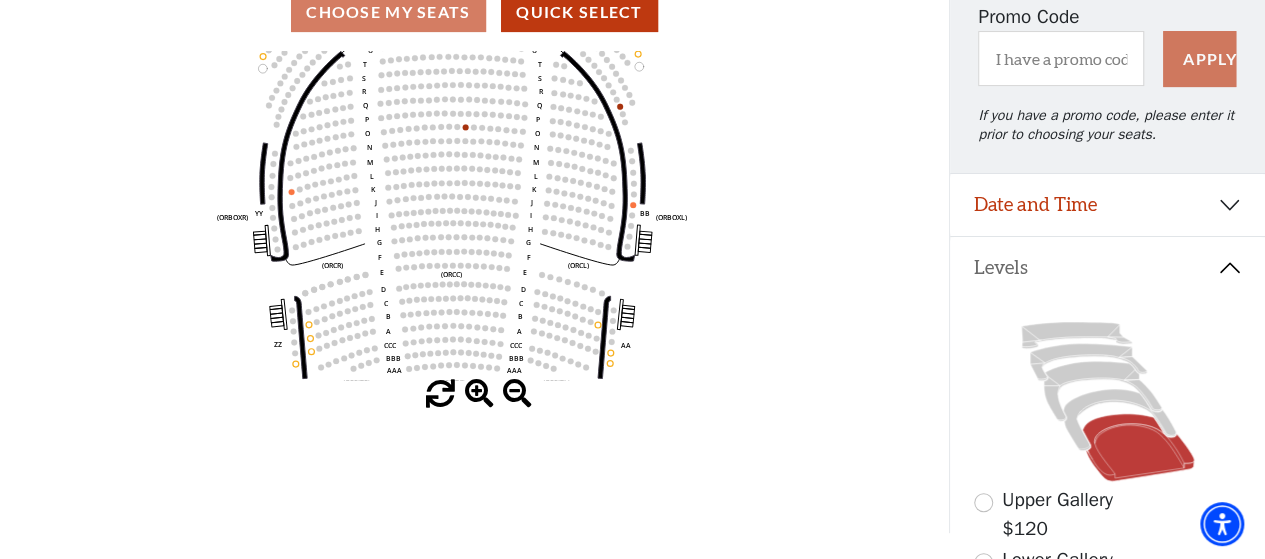drag, startPoint x: 476, startPoint y: 254, endPoint x: 456, endPoint y: 209, distance: 49.24429 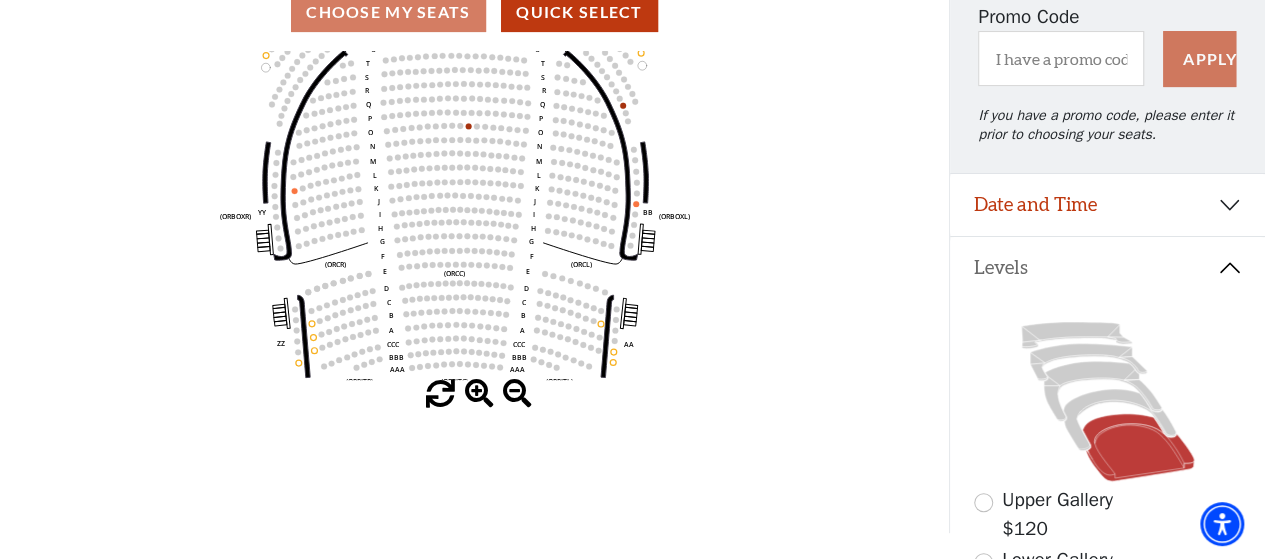 click on "Left   (ORPITL)   Right   (ORPITR)   Center   (ORPITC)   ZZ   AA   YY   BB   ZA   ZA   (ORCL)   (ORCR)   (ORCC)   (ORBOXL)   (ORBOXR)   (PARL)   (PAPR)   (PARC)   Z   Y   X   W   Z   Y   X   W   V   U   T   S   R   Q   P   O   N   M   L   K   J   I   H   G   F   E   D   C   B   A   CCC   BBB   AAA   V   U   T   S   R   Q   P   O   N   M   L   K   J   I   H   G   F   E   D   C   B   A   CCC   BBB   AAA" 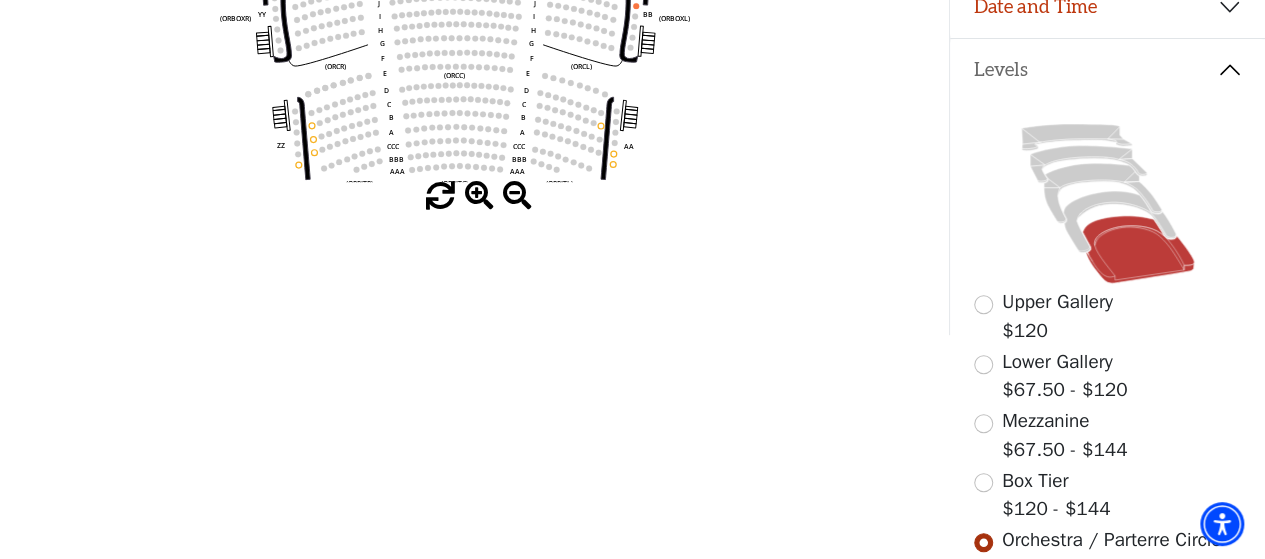 scroll, scrollTop: 300, scrollLeft: 0, axis: vertical 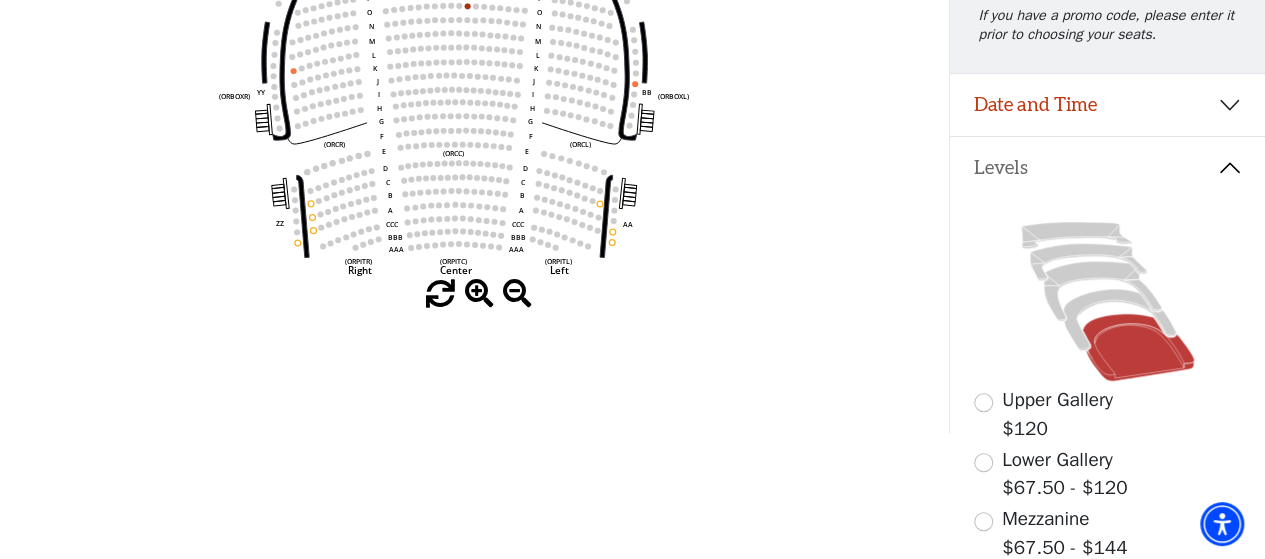 drag, startPoint x: 457, startPoint y: 115, endPoint x: 456, endPoint y: 96, distance: 19.026299 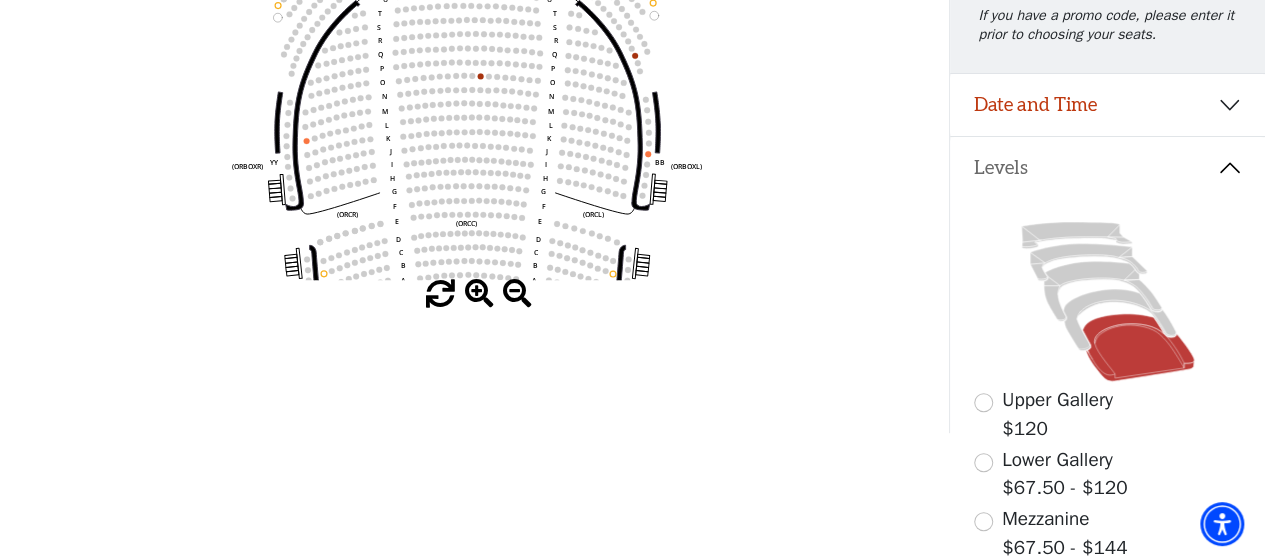 drag, startPoint x: 483, startPoint y: 52, endPoint x: 496, endPoint y: 121, distance: 70.21396 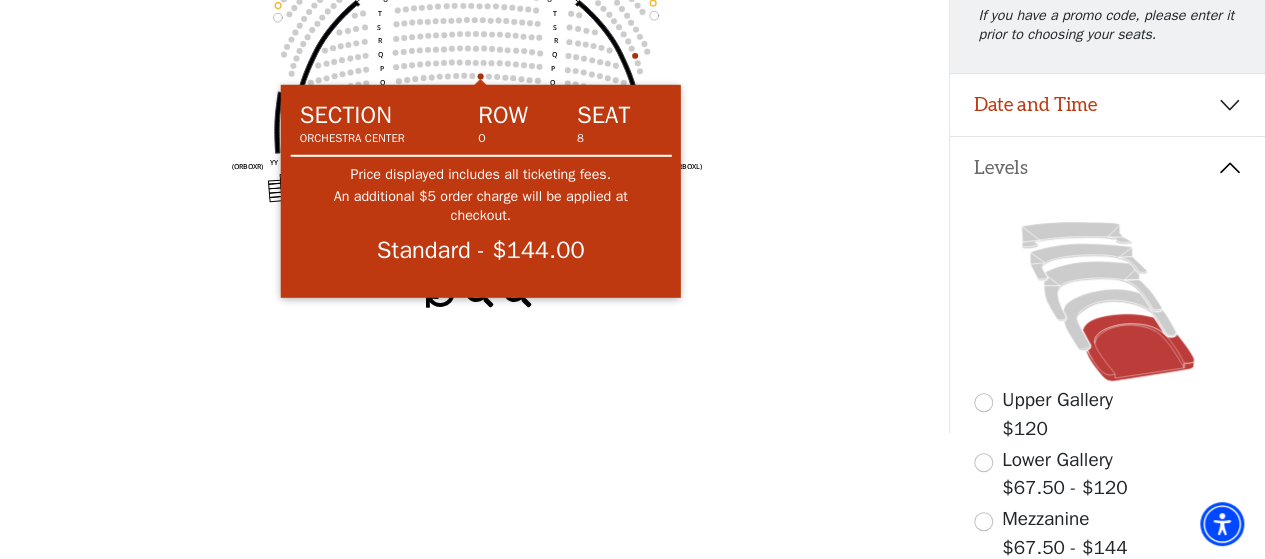 click 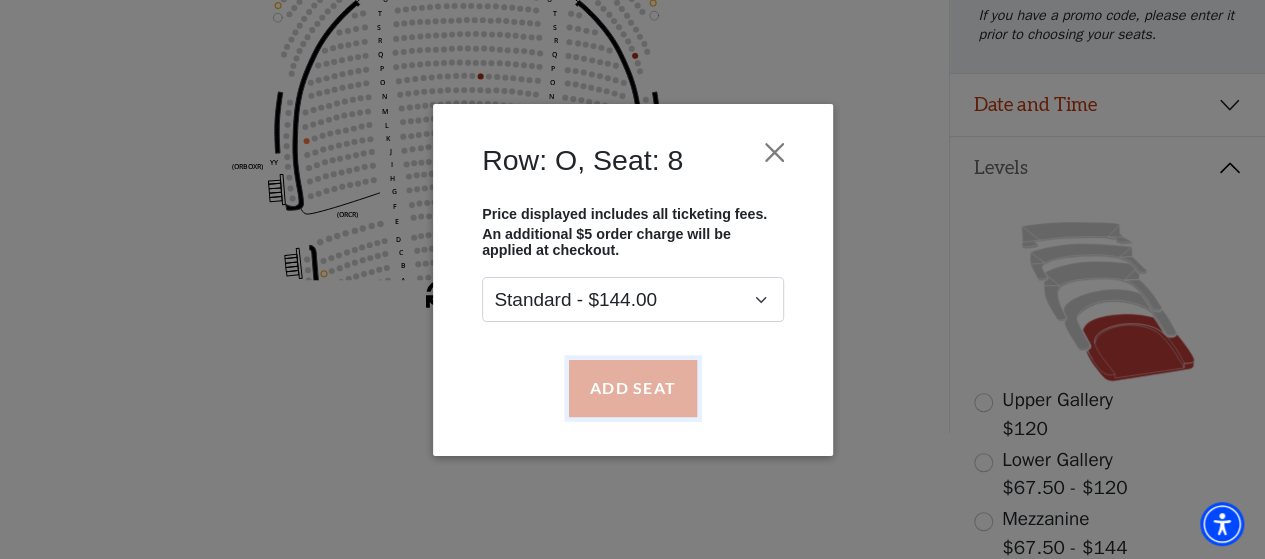 click on "Add Seat" at bounding box center (632, 388) 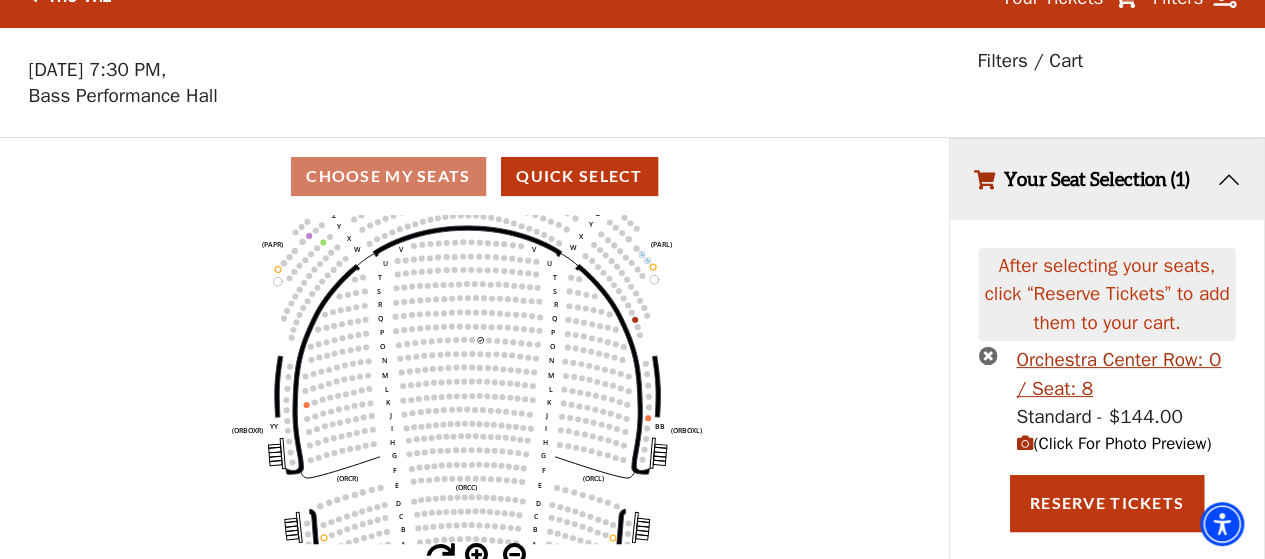 scroll, scrollTop: 53, scrollLeft: 0, axis: vertical 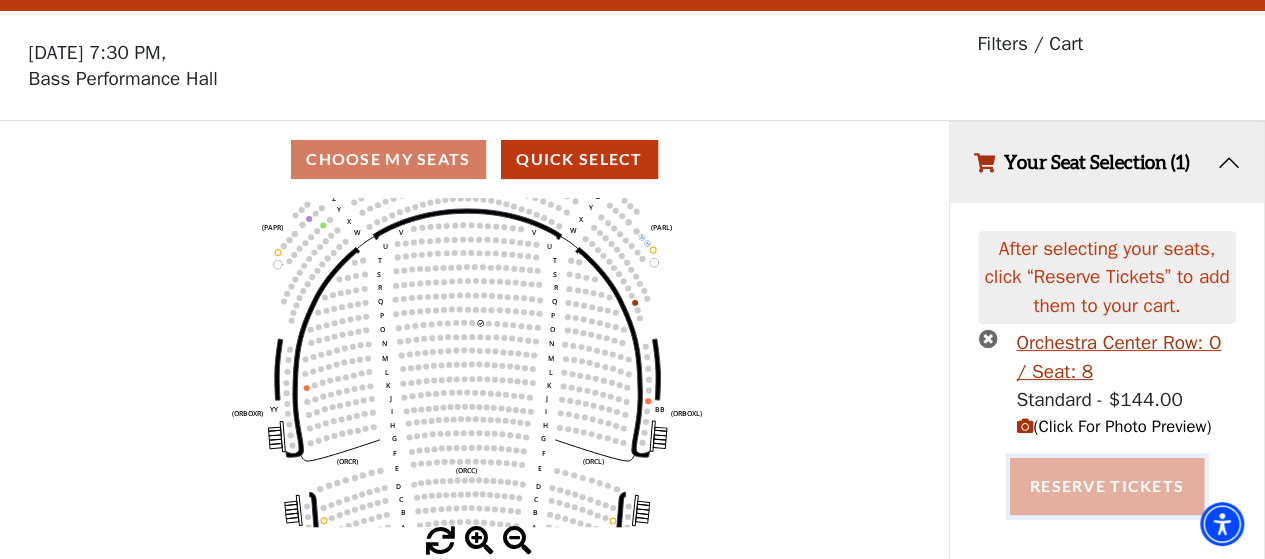 click on "Reserve Tickets" at bounding box center [1107, 486] 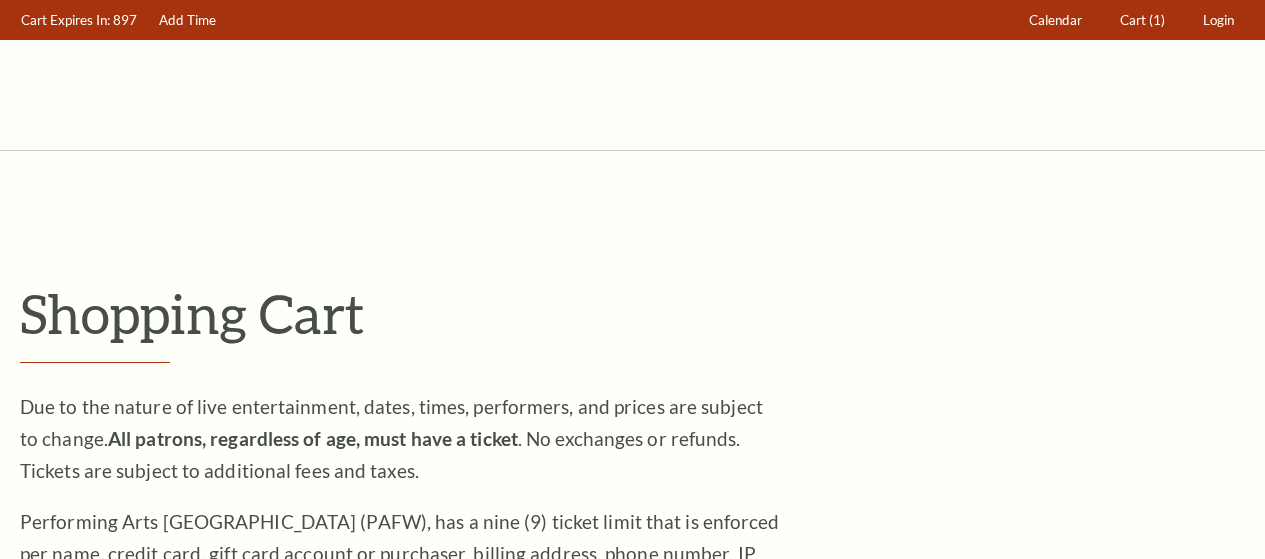scroll, scrollTop: 0, scrollLeft: 0, axis: both 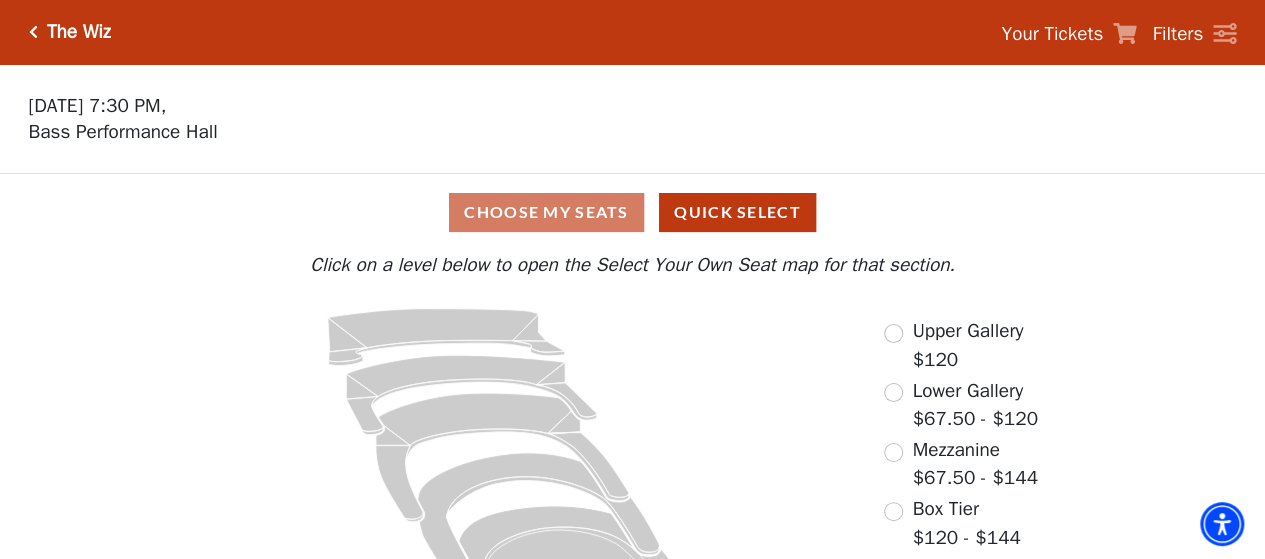 click at bounding box center (33, 32) 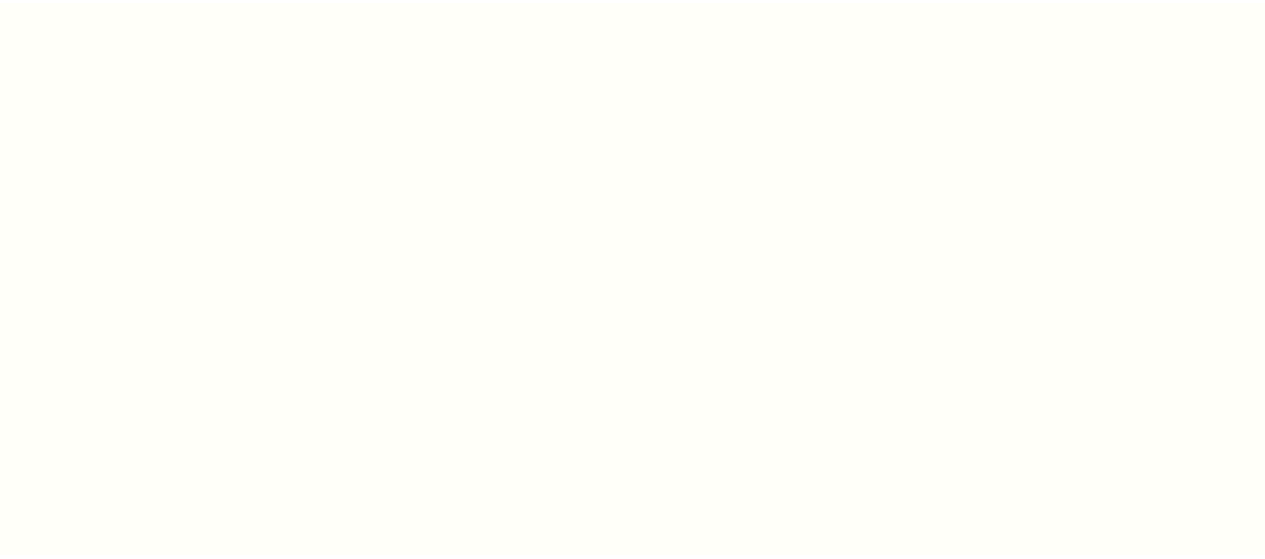 scroll, scrollTop: 0, scrollLeft: 0, axis: both 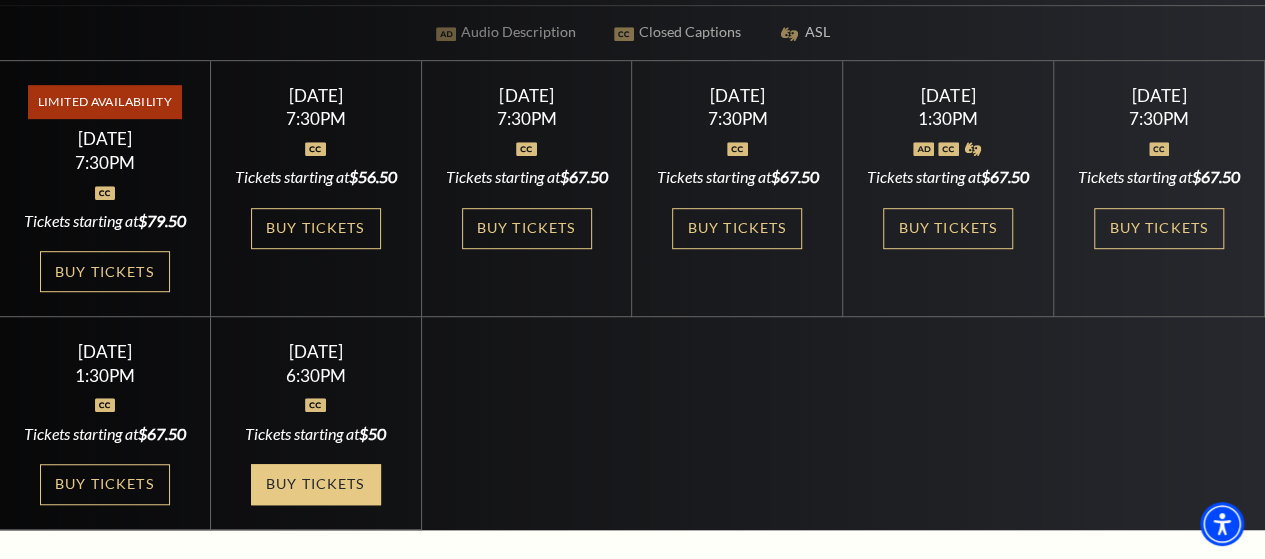 click on "Buy Tickets" at bounding box center [316, 484] 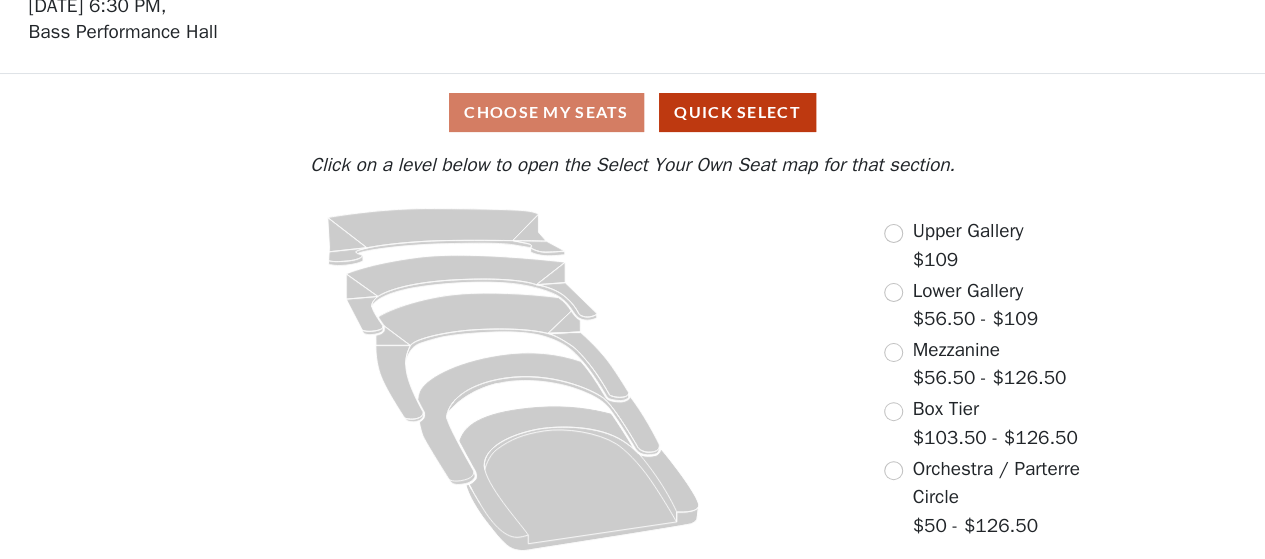 scroll, scrollTop: 100, scrollLeft: 0, axis: vertical 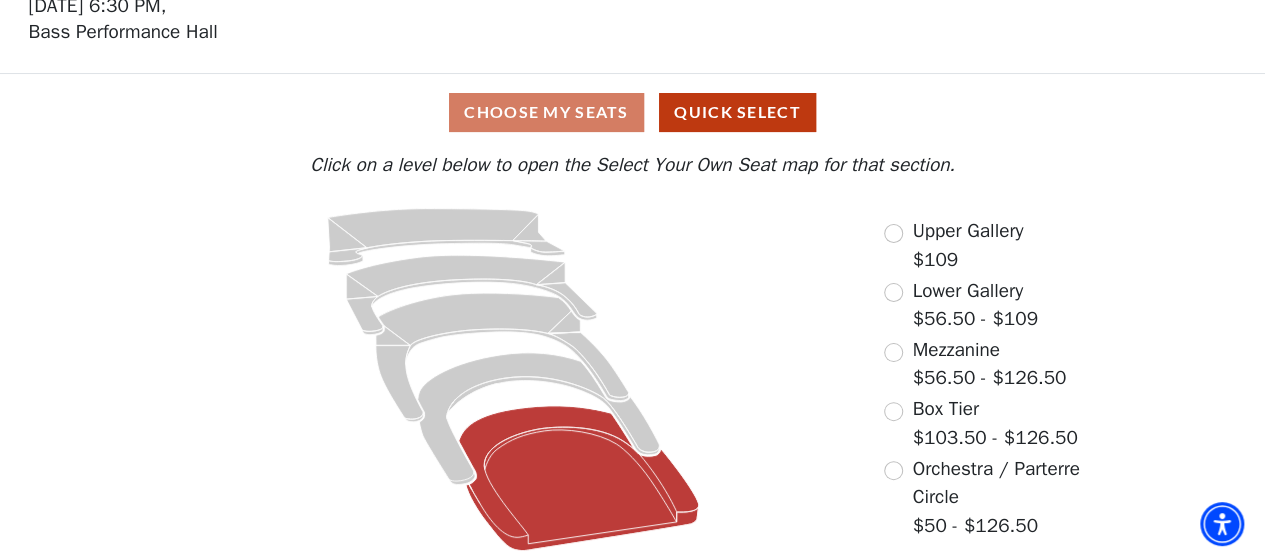 click 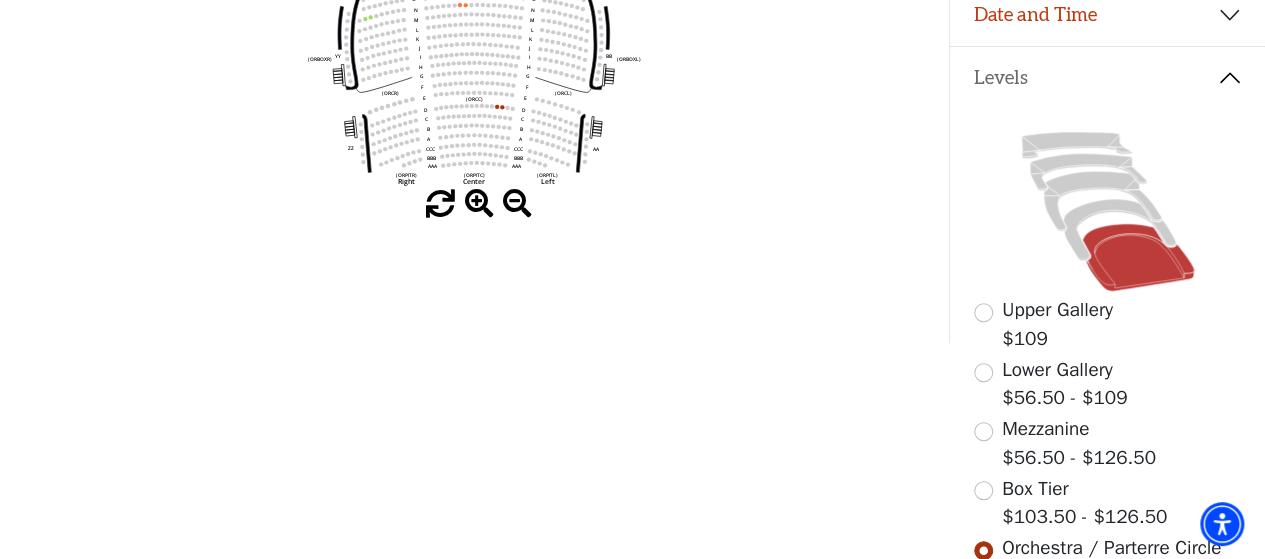 scroll, scrollTop: 400, scrollLeft: 0, axis: vertical 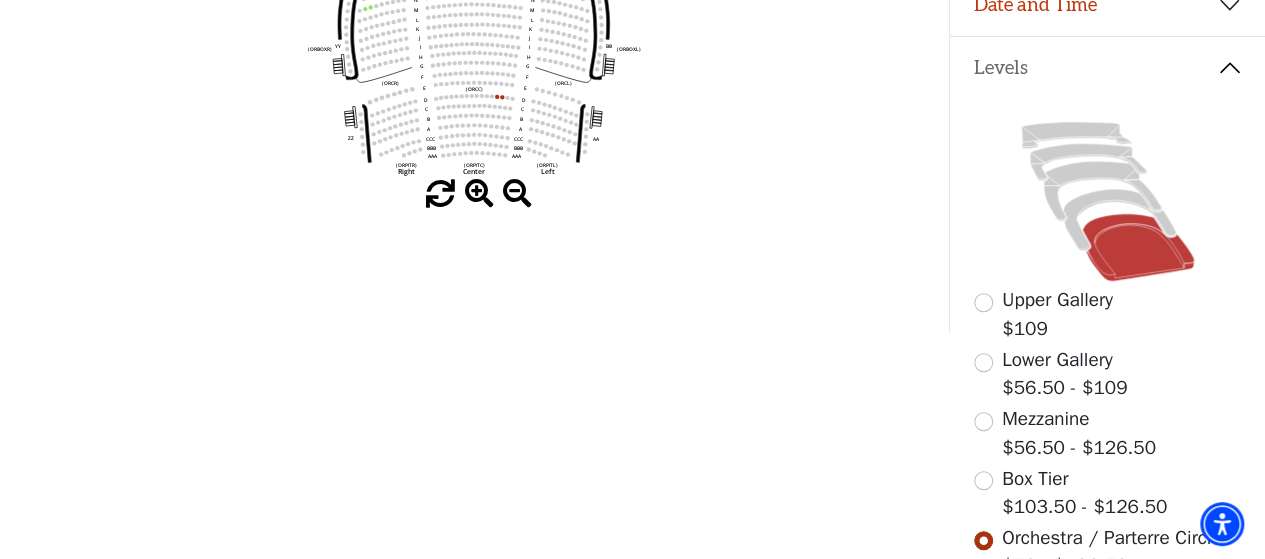 click at bounding box center [479, 194] 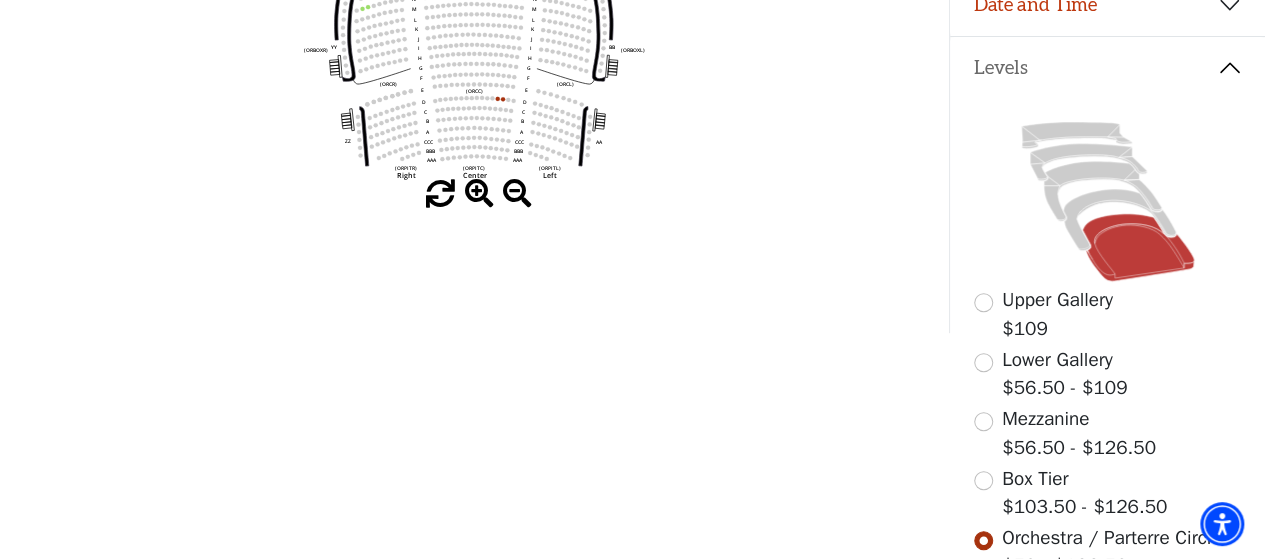 click at bounding box center [479, 194] 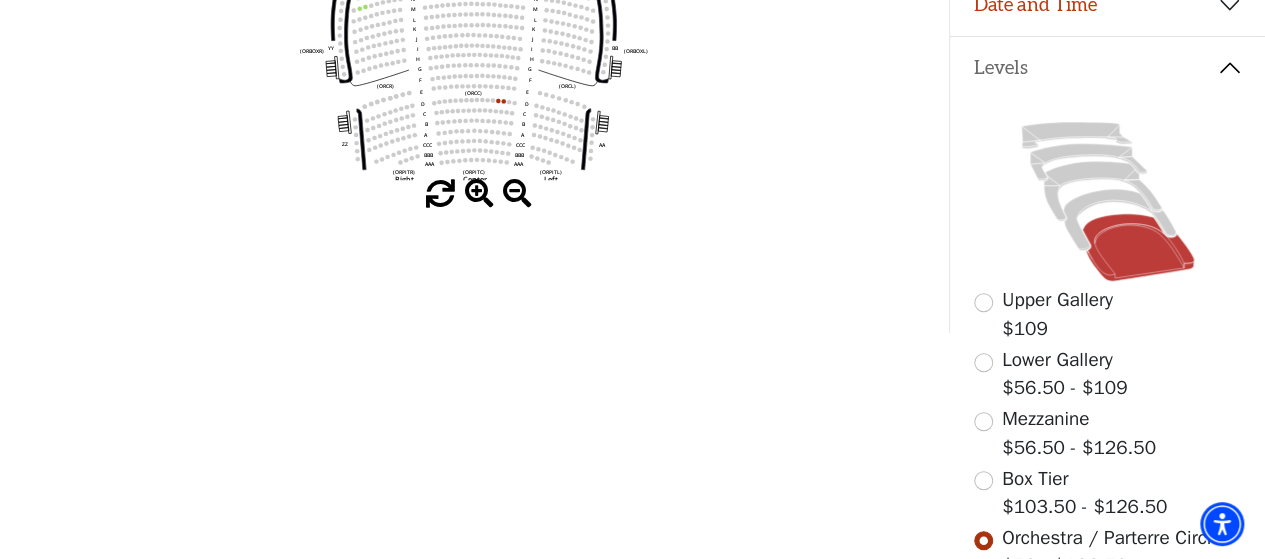 click at bounding box center (479, 194) 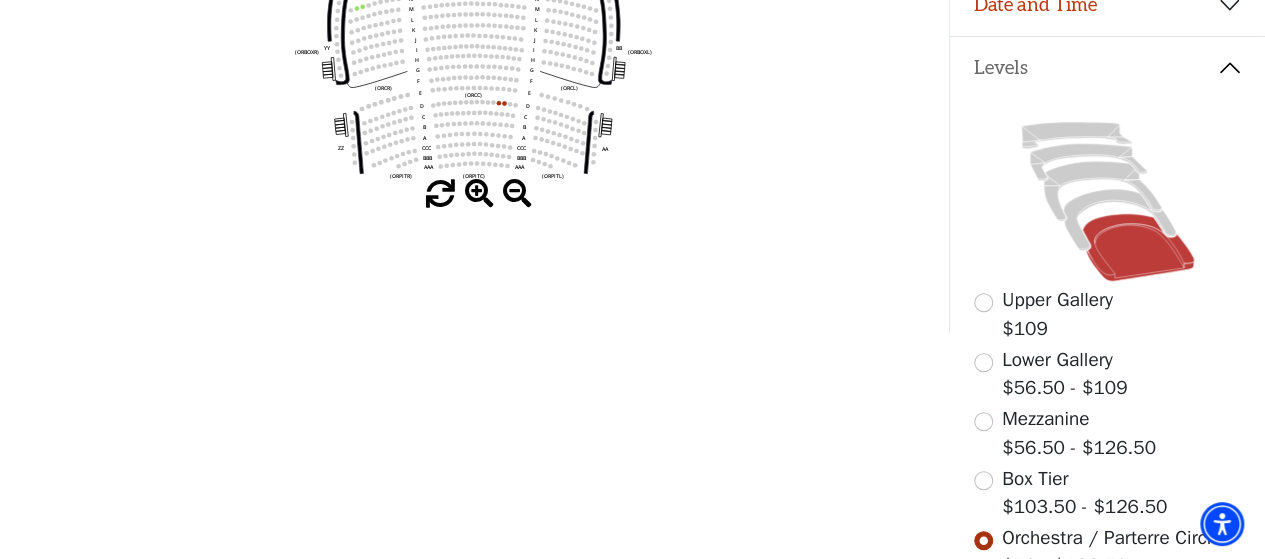 click at bounding box center [479, 194] 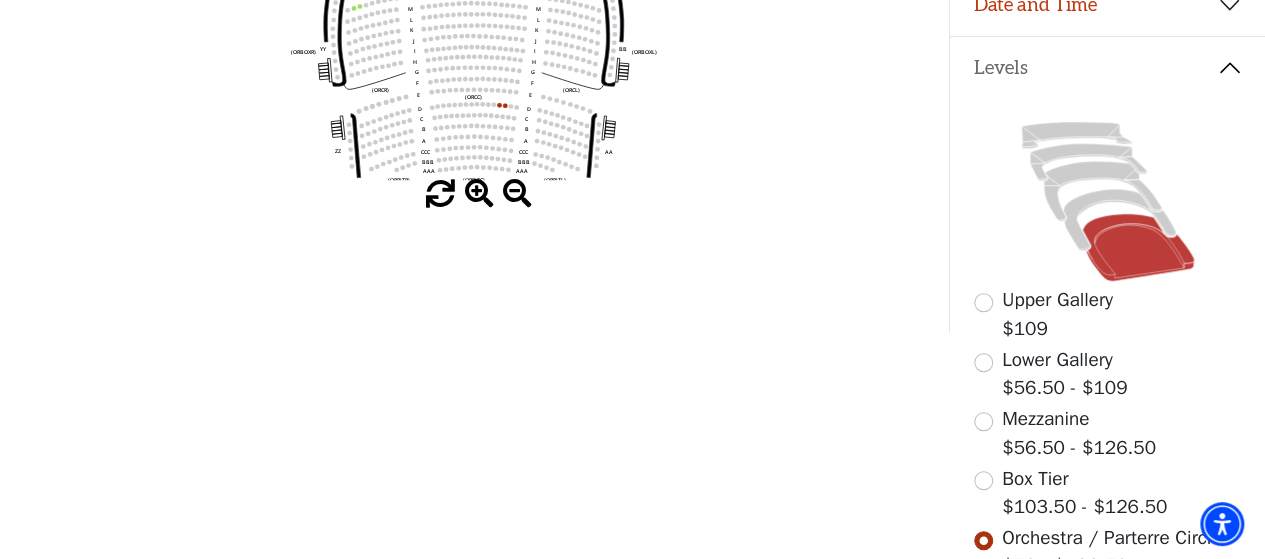click at bounding box center [479, 194] 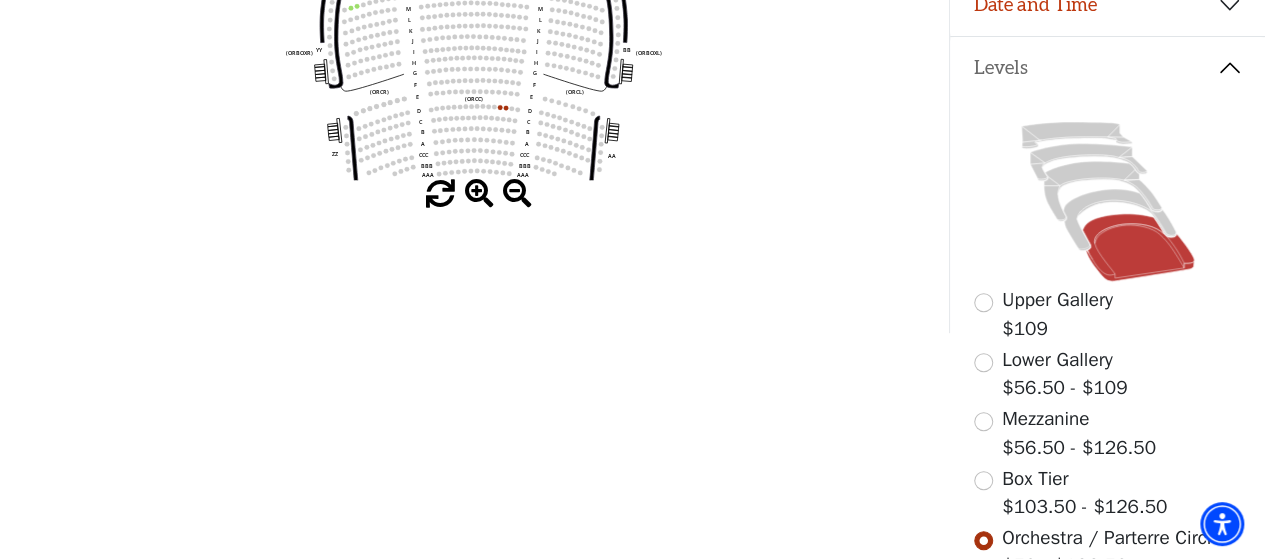 click at bounding box center [479, 194] 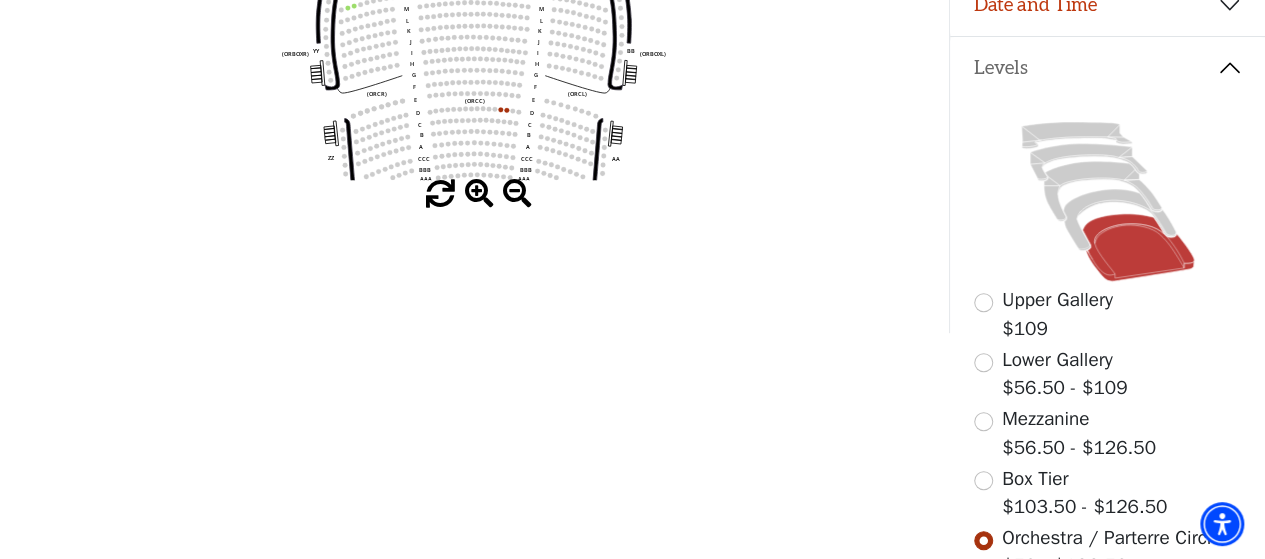 click at bounding box center (479, 194) 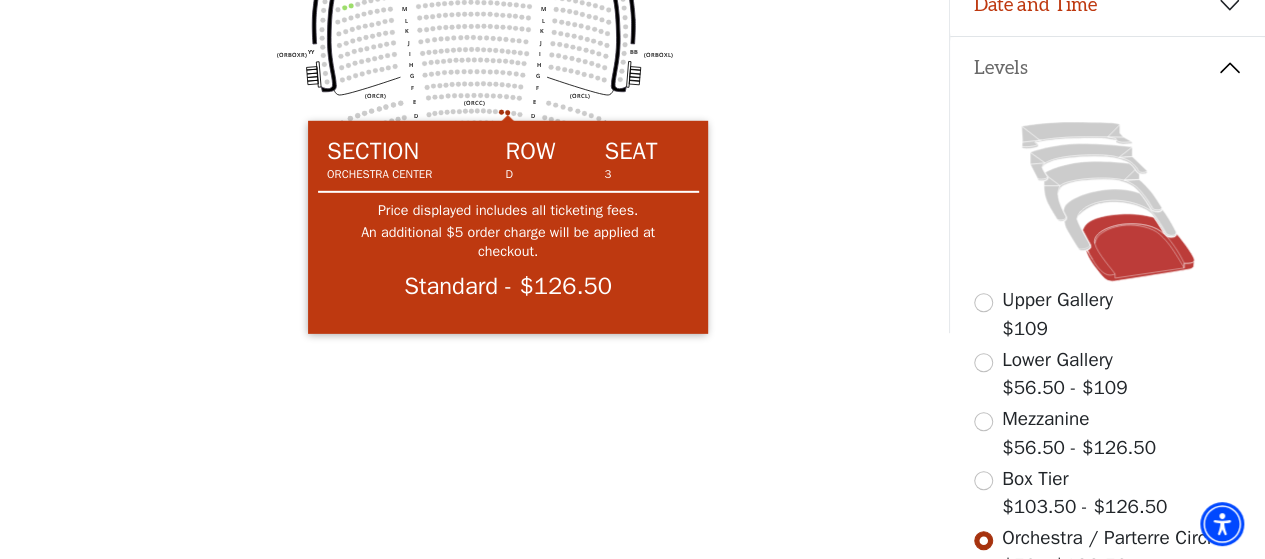 click 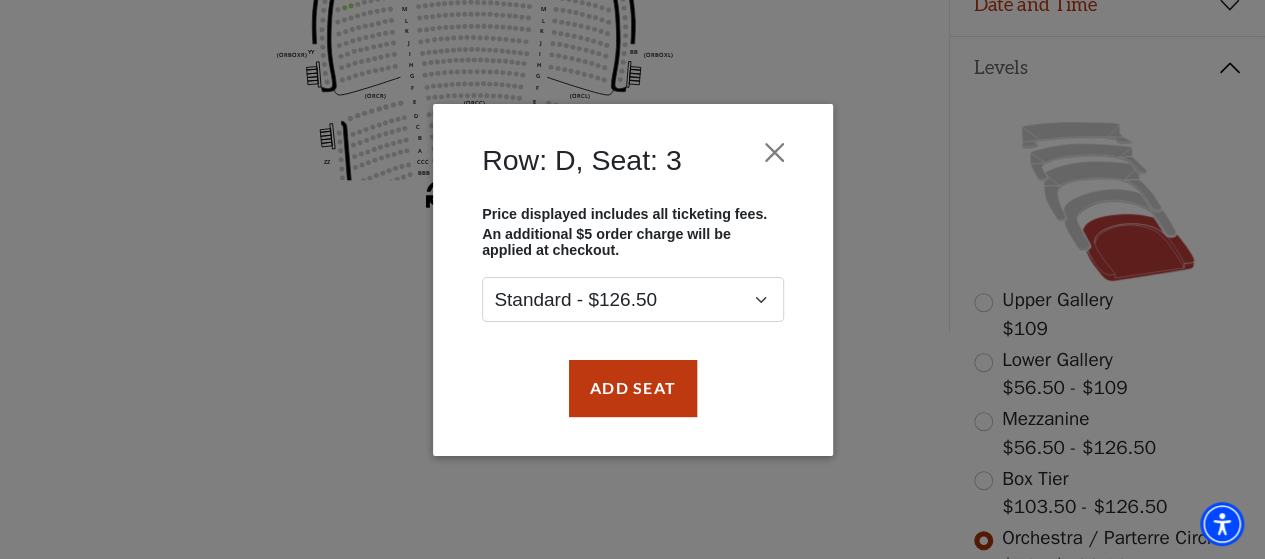 click on "Row: D, Seat: 3
Price displayed includes all ticketing fees.
An additional $5 order charge will be applied at checkout.
Standard - $126.50
Add Seat" at bounding box center [632, 279] 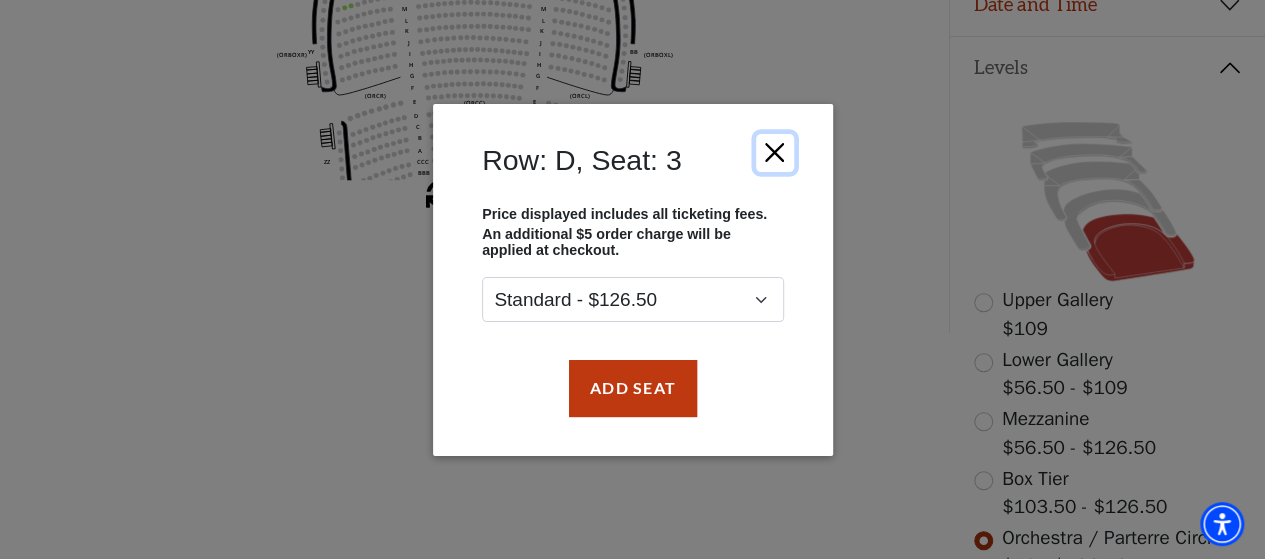 click at bounding box center [774, 152] 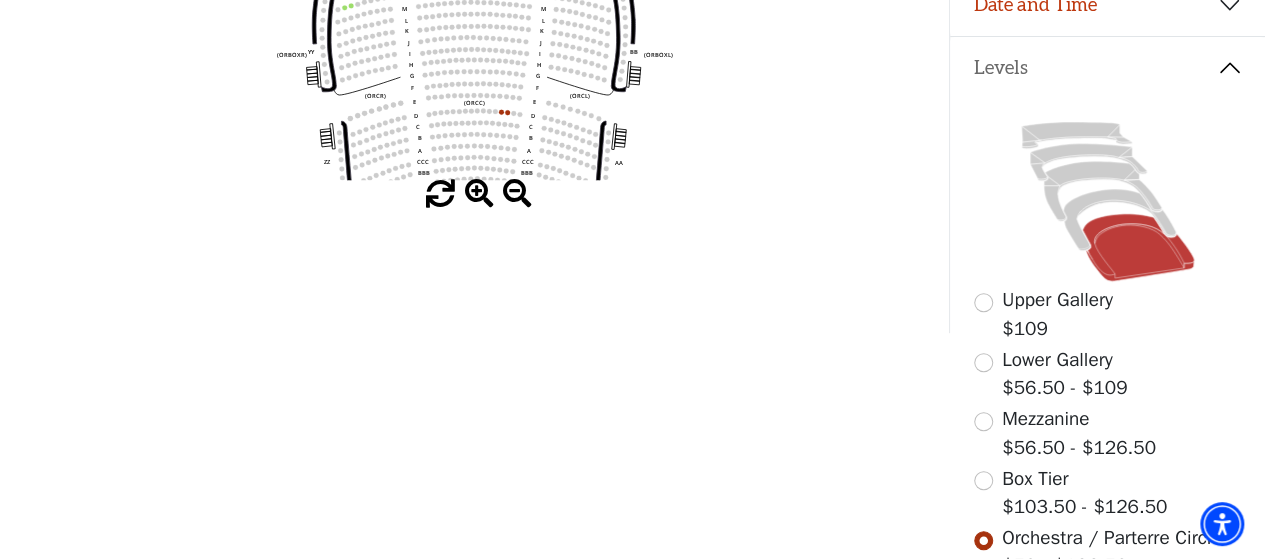 drag, startPoint x: 436, startPoint y: 274, endPoint x: 430, endPoint y: 379, distance: 105.17129 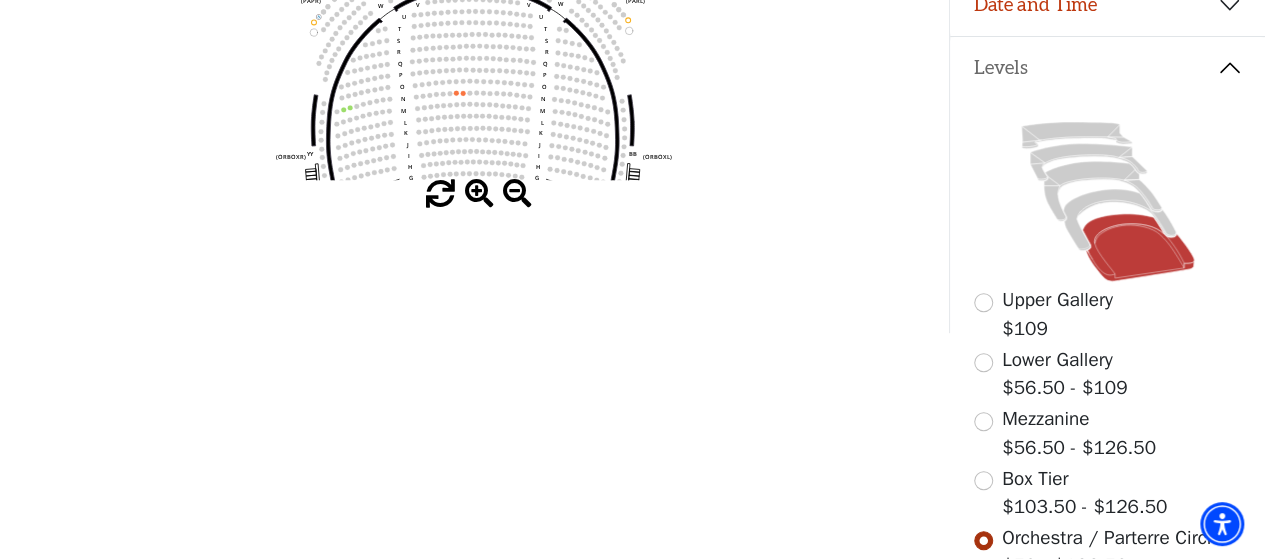 drag, startPoint x: 574, startPoint y: 87, endPoint x: 570, endPoint y: 170, distance: 83.09633 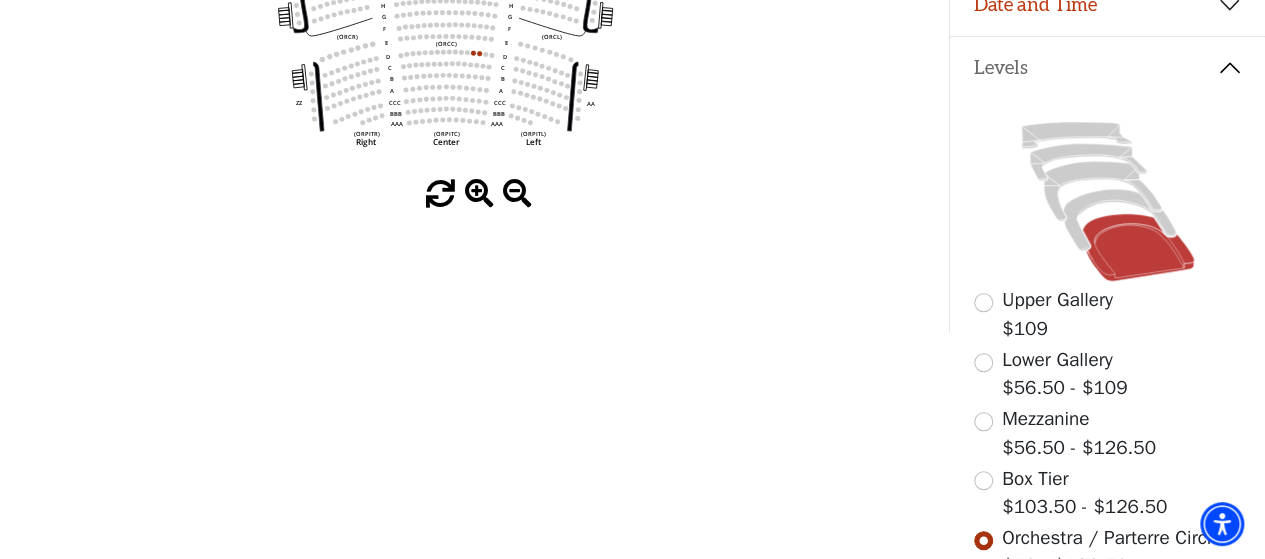 drag, startPoint x: 523, startPoint y: 128, endPoint x: 500, endPoint y: -19, distance: 148.78844 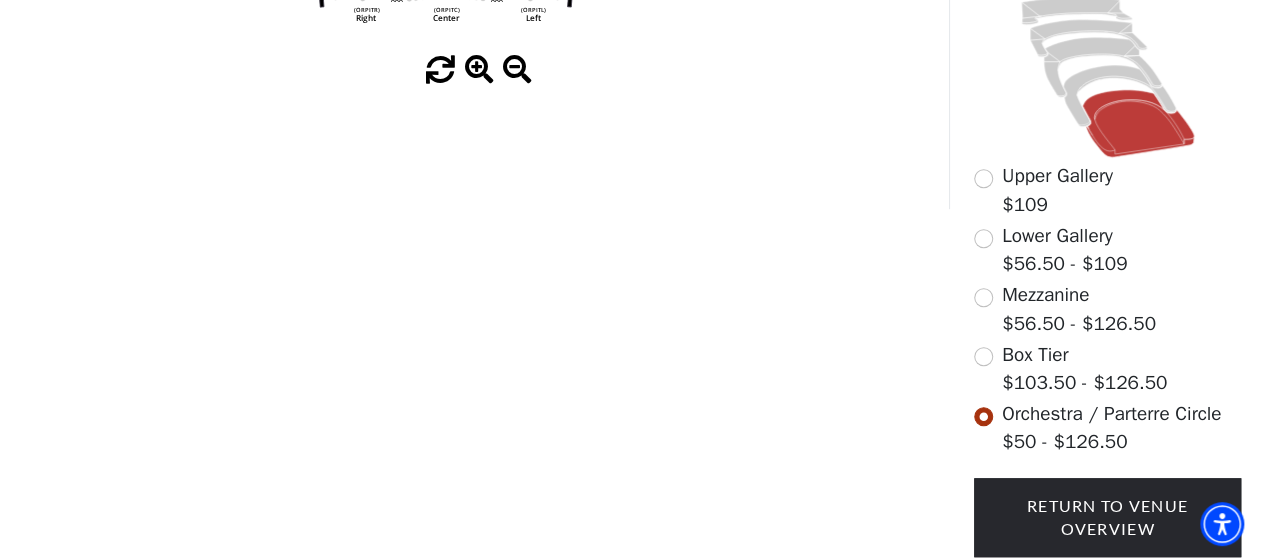 scroll, scrollTop: 400, scrollLeft: 0, axis: vertical 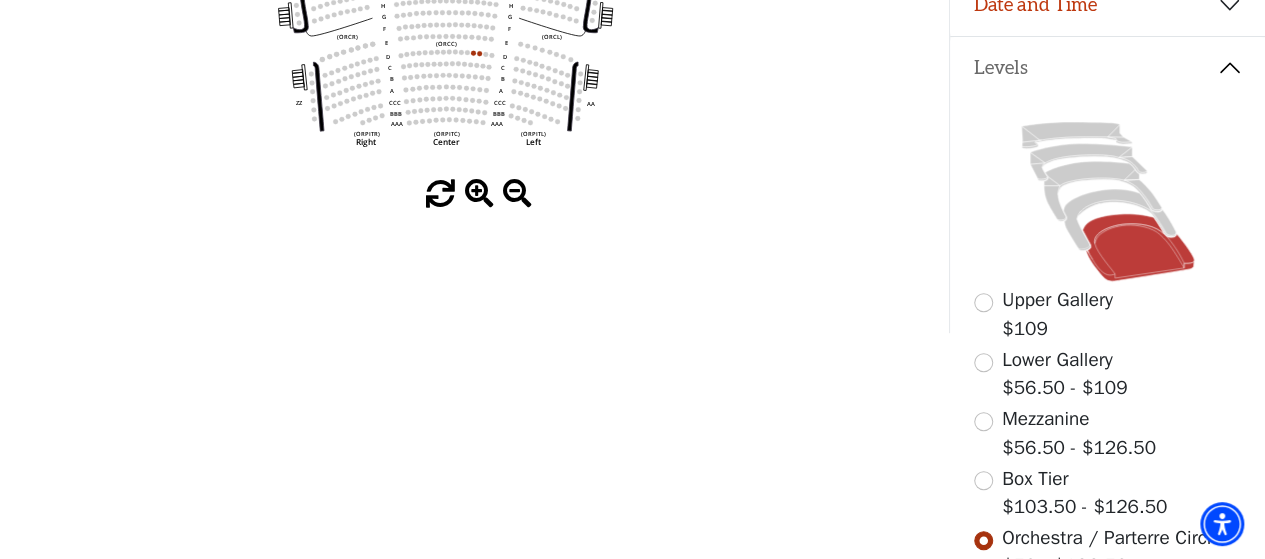 drag, startPoint x: 828, startPoint y: 233, endPoint x: 803, endPoint y: 318, distance: 88.60023 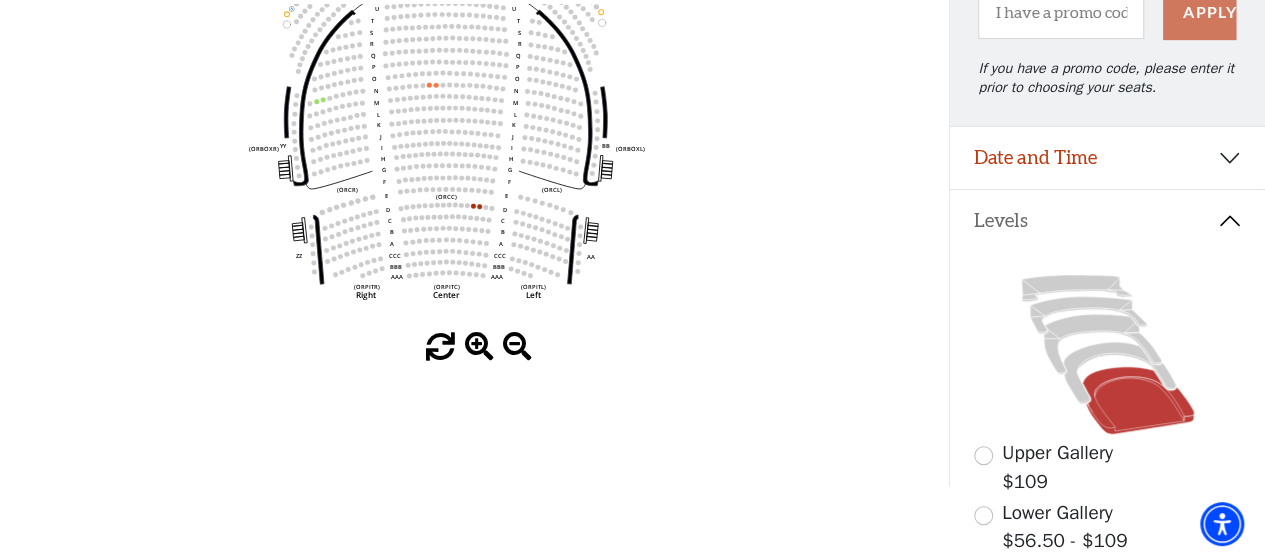 scroll, scrollTop: 200, scrollLeft: 0, axis: vertical 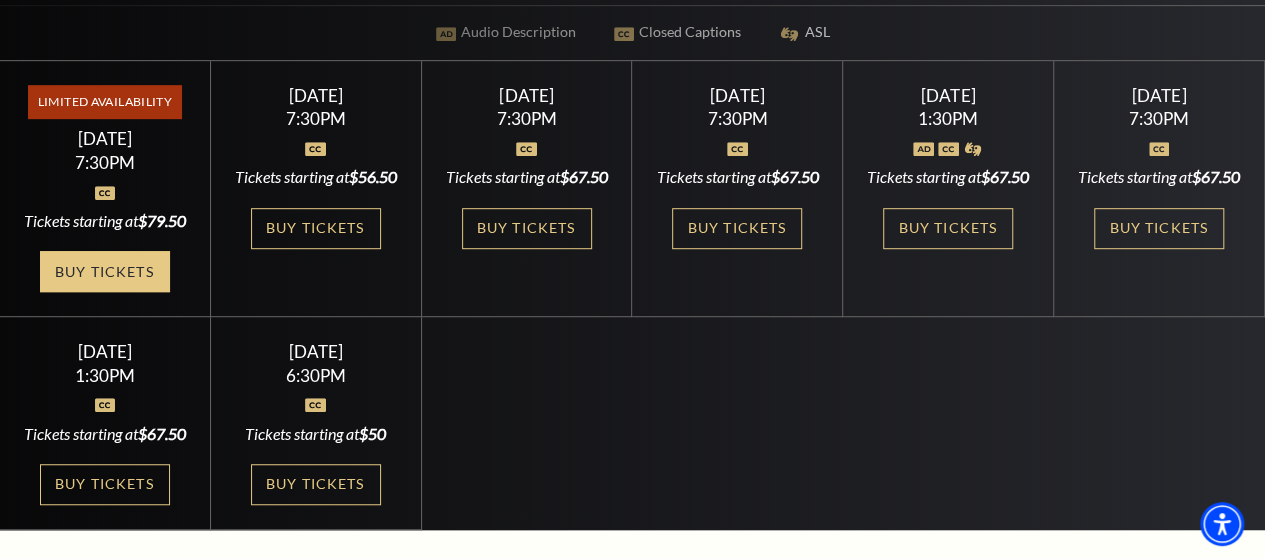 click on "Buy Tickets" at bounding box center [105, 271] 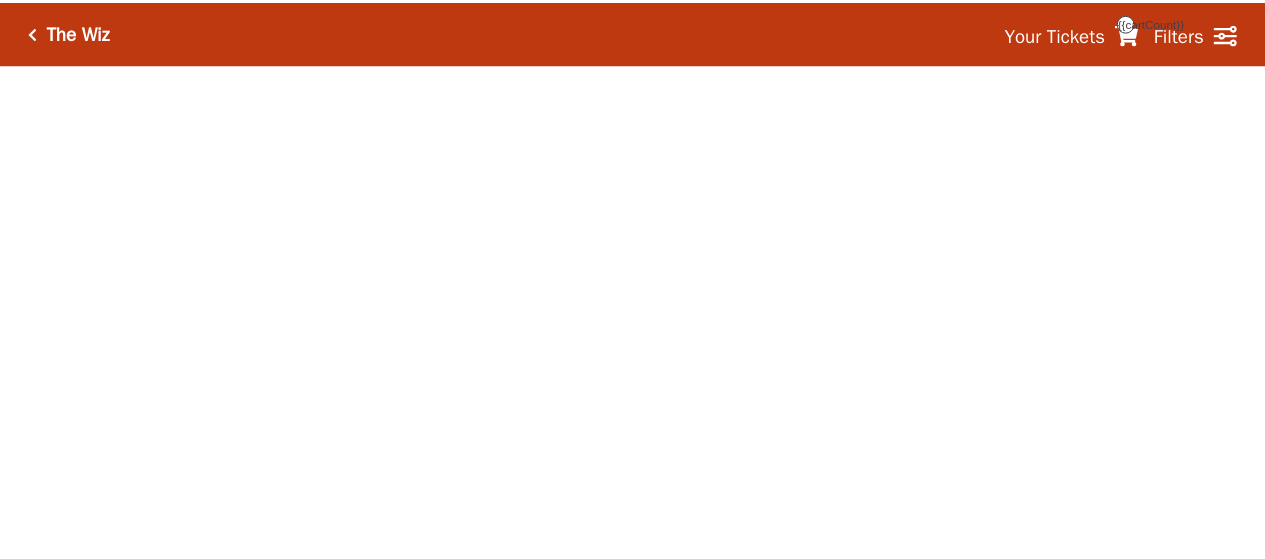 scroll, scrollTop: 0, scrollLeft: 0, axis: both 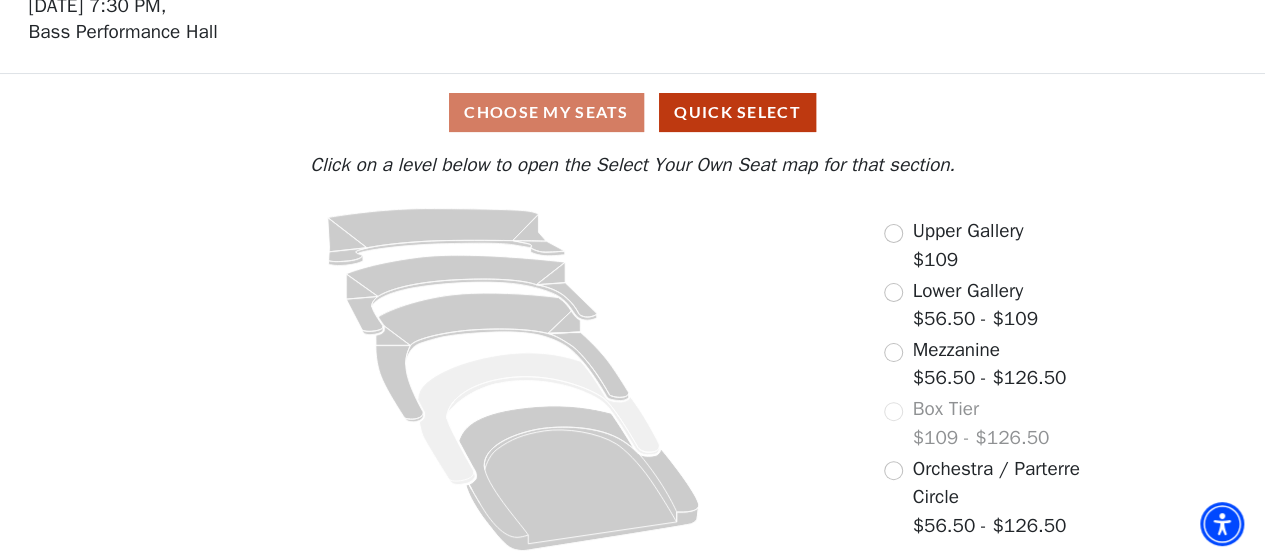 click on "Orchestra / Parterre Circle $56.50 - $126.50" at bounding box center (988, 498) 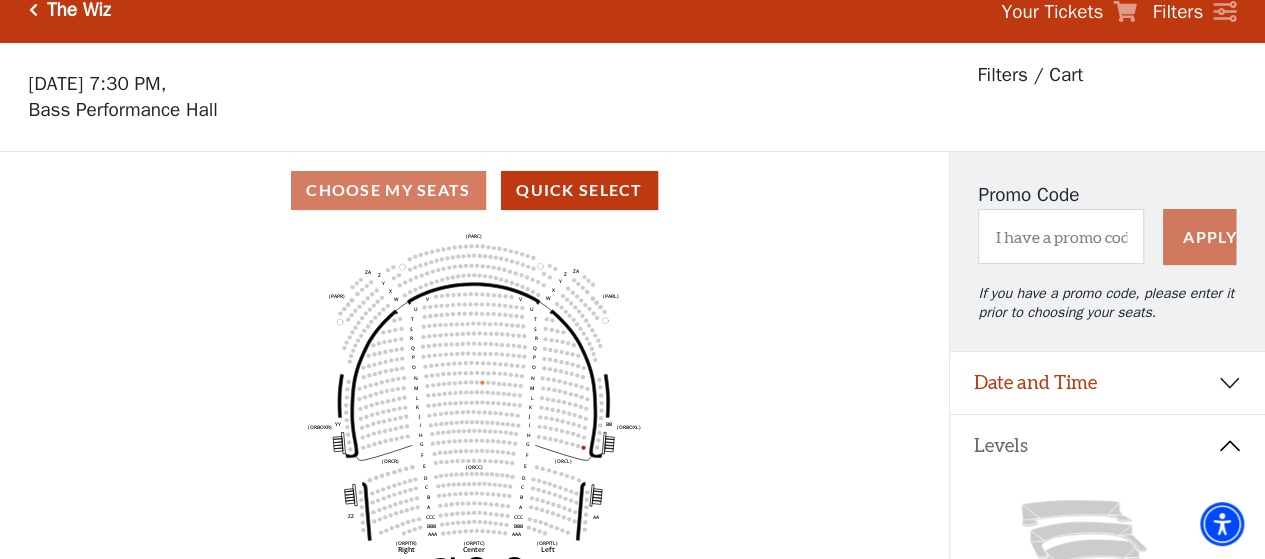 scroll, scrollTop: 92, scrollLeft: 0, axis: vertical 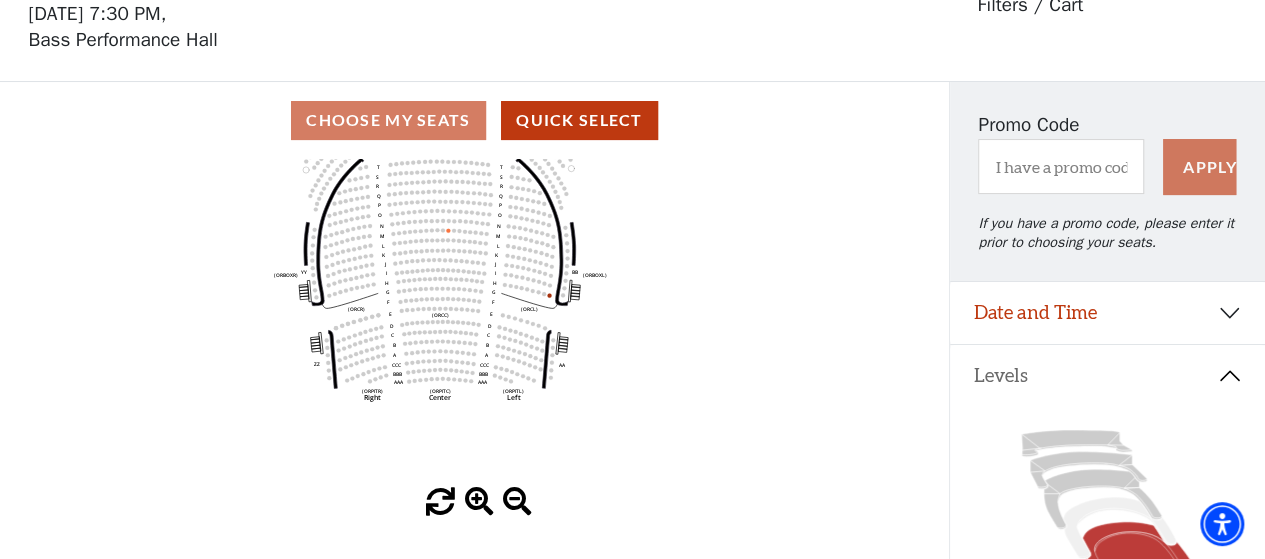 drag, startPoint x: 502, startPoint y: 361, endPoint x: 468, endPoint y: 277, distance: 90.62009 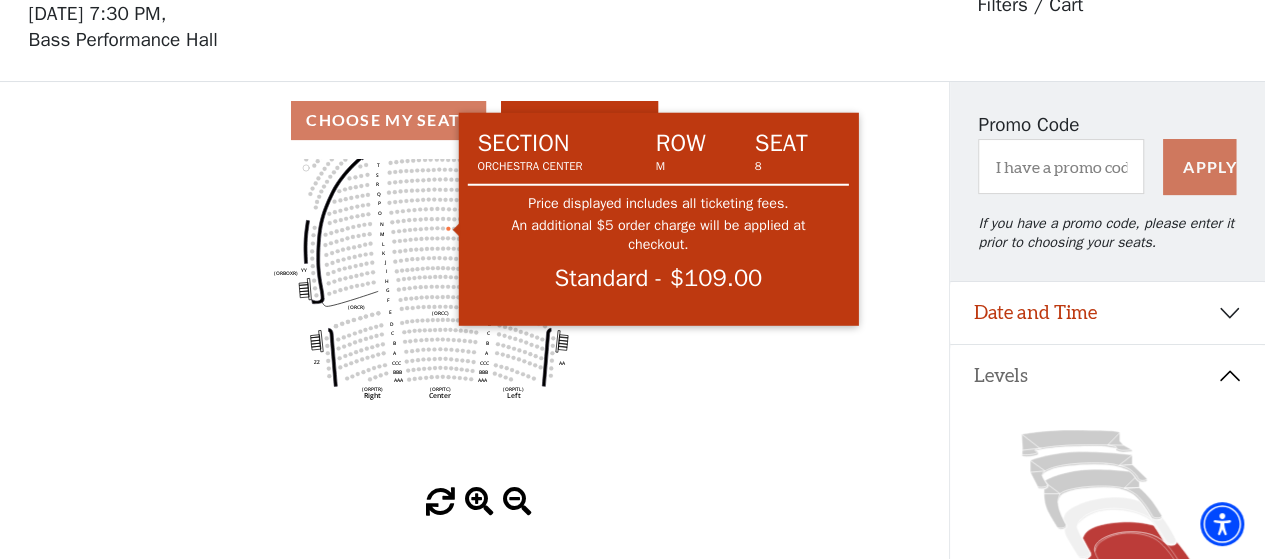 click 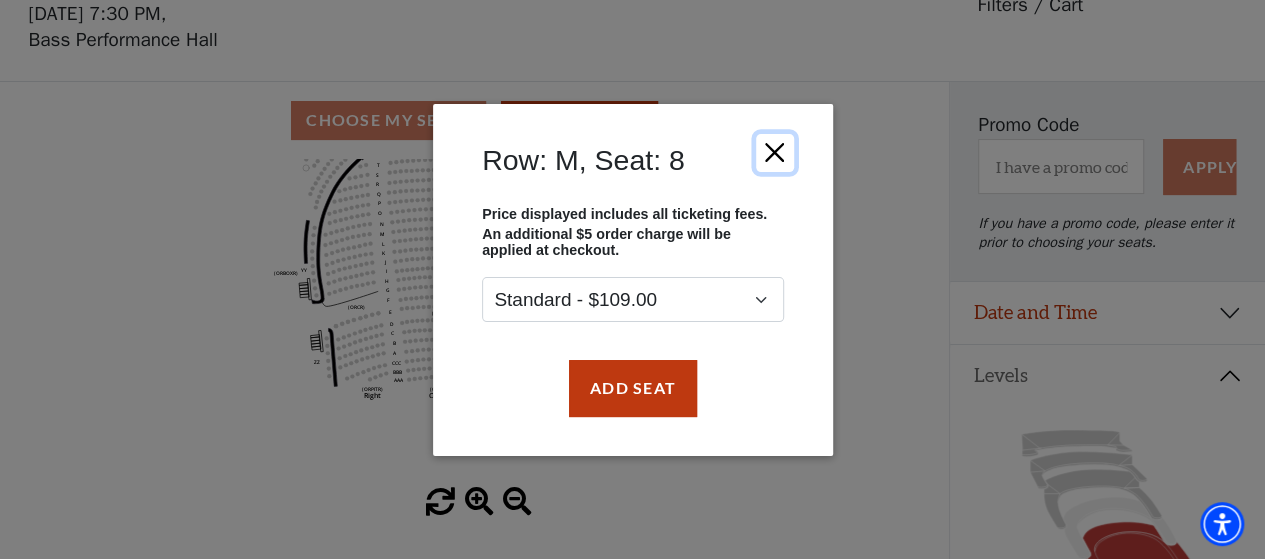 click at bounding box center (774, 152) 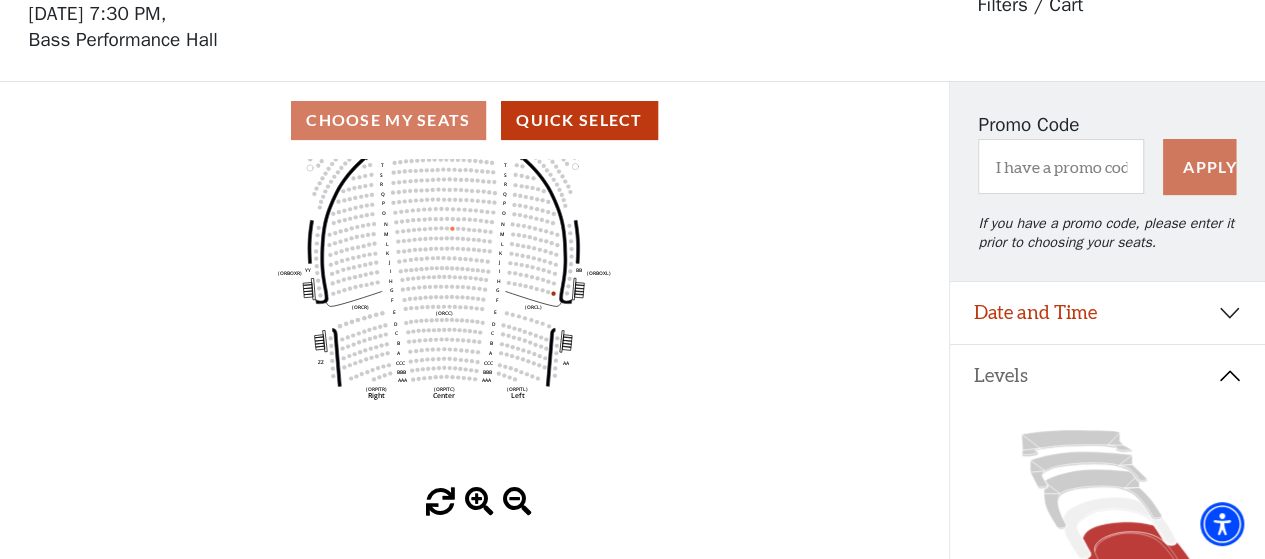 click on "Left   (ORPITL)   Right   (ORPITR)   Center   (ORPITC)   ZZ   AA   YY   BB   ZA   ZA   (ORCL)   (ORCR)   (ORCC)   (ORBOXL)   (ORBOXR)   (PARL)   (PAPR)   (PARC)   Z   Y   X   W   Z   Y   X   W   V   U   T   S   R   Q   P   O   N   M   L   K   J   I   H   G   F   E   D   C   B   A   CCC   BBB   AAA   V   U   T   S   R   Q   P   O   N   M   L   K   J   I   H   G   F   E   D   C   B   A   CCC   BBB   AAA" 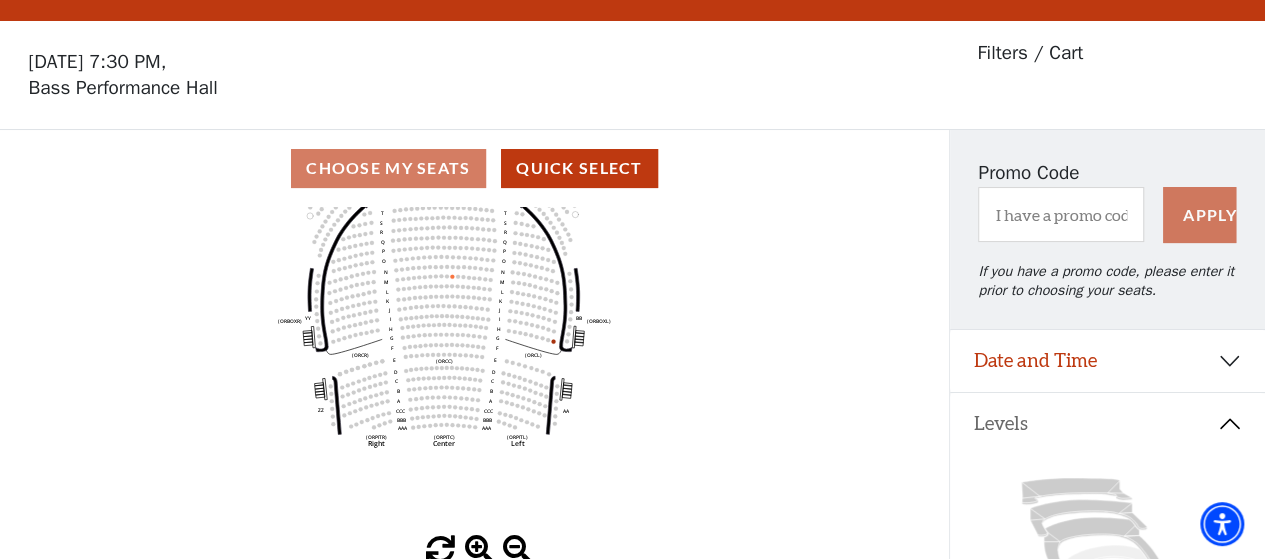 scroll, scrollTop: 0, scrollLeft: 0, axis: both 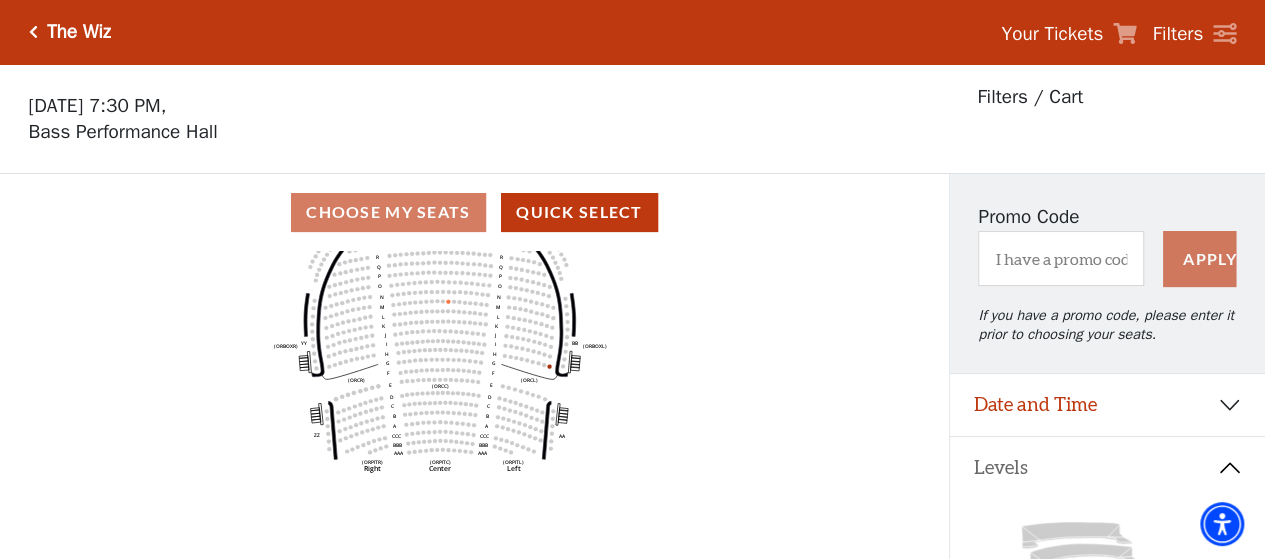 drag, startPoint x: 422, startPoint y: 301, endPoint x: 418, endPoint y: 282, distance: 19.416489 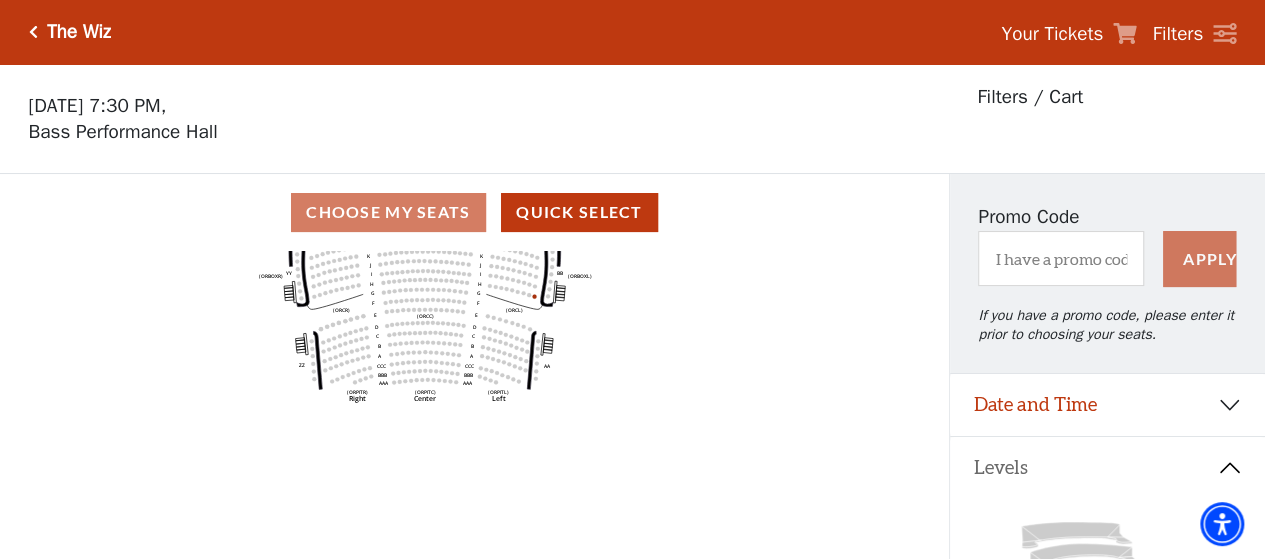 drag, startPoint x: 482, startPoint y: 388, endPoint x: 467, endPoint y: 316, distance: 73.545906 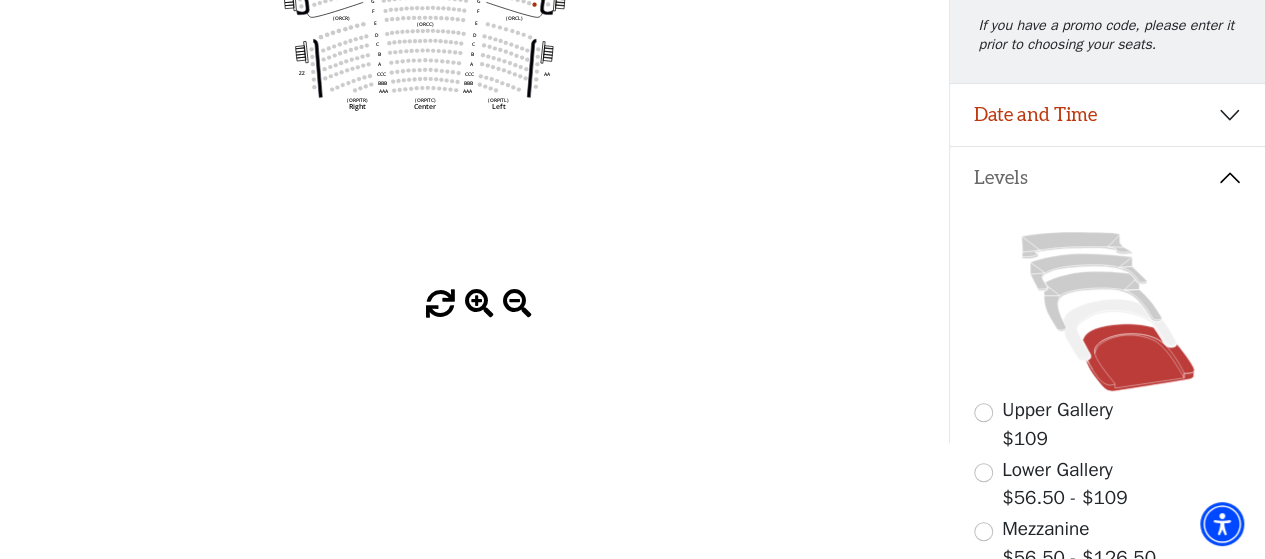 scroll, scrollTop: 400, scrollLeft: 0, axis: vertical 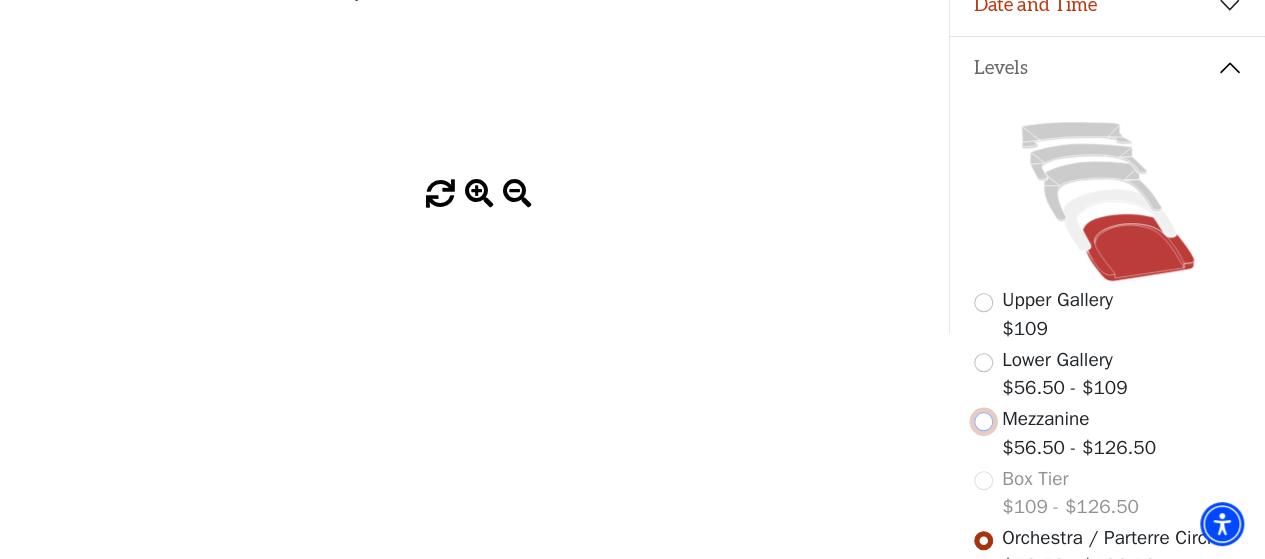 click at bounding box center [983, 421] 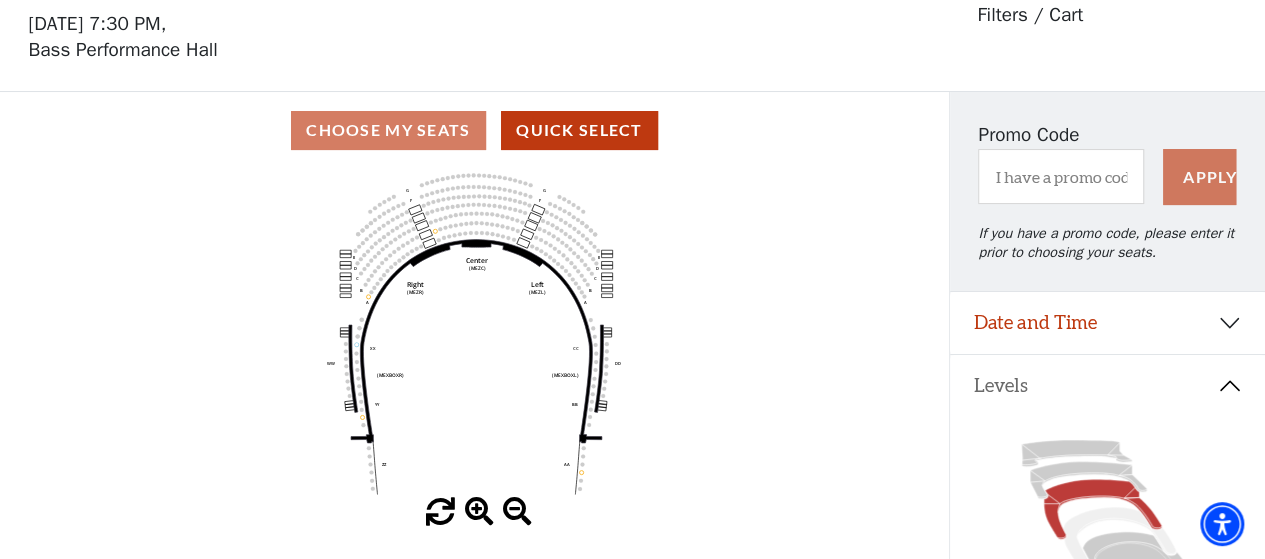 scroll, scrollTop: 92, scrollLeft: 0, axis: vertical 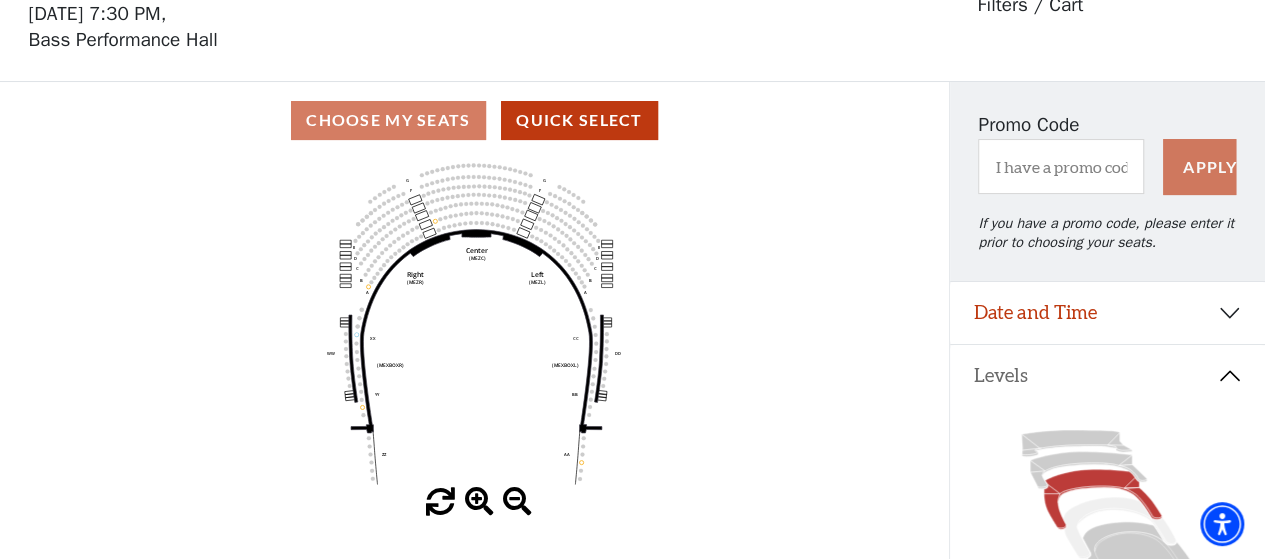 click at bounding box center (479, 502) 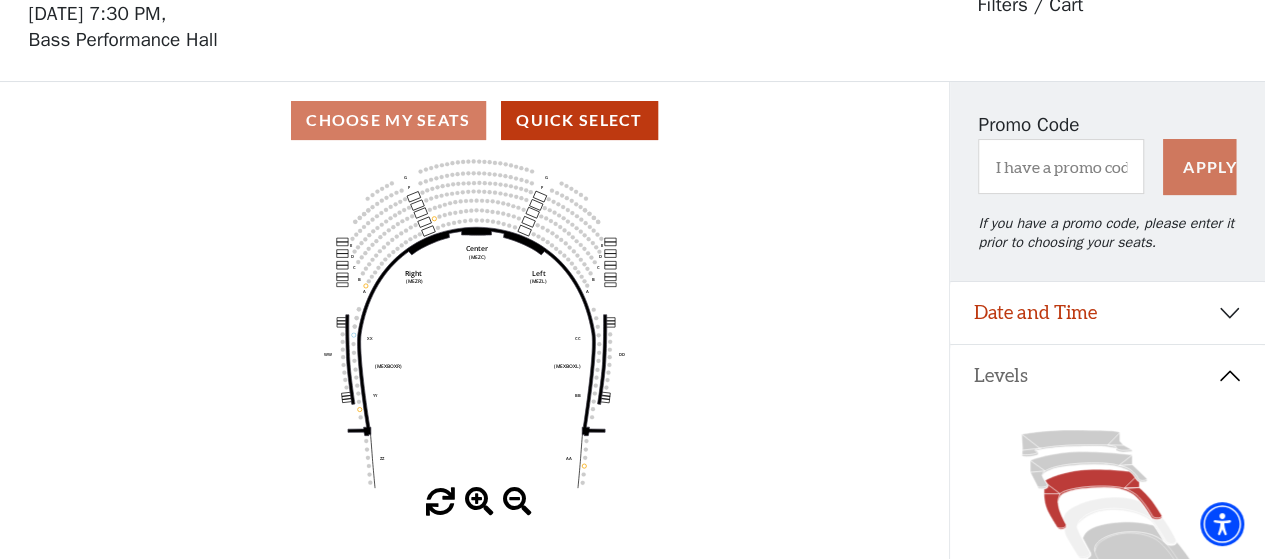 click at bounding box center [479, 502] 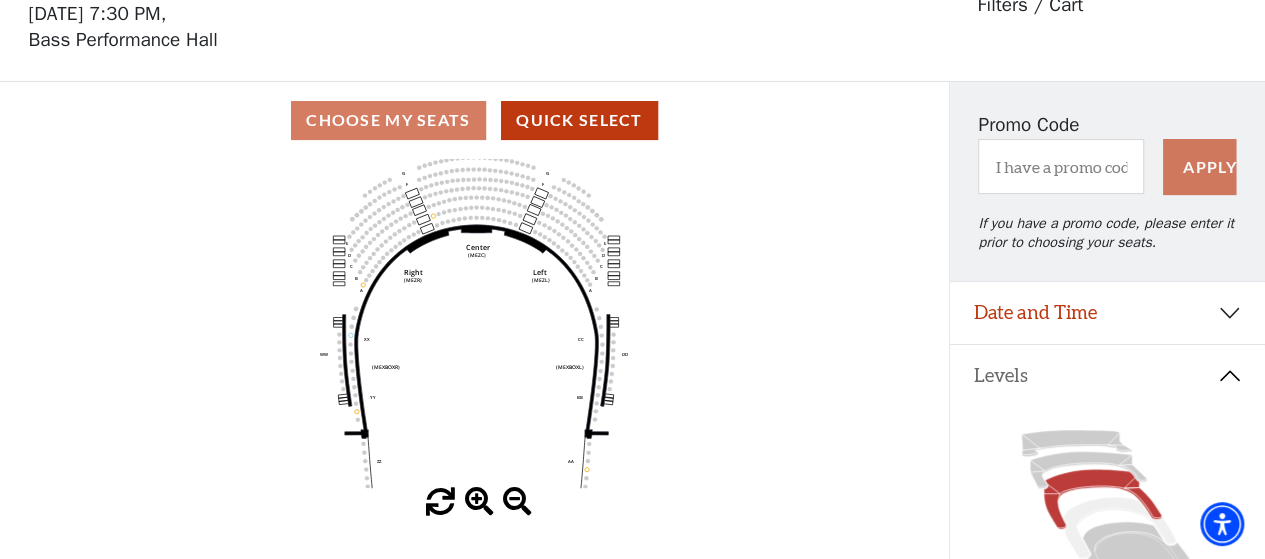 click at bounding box center (479, 502) 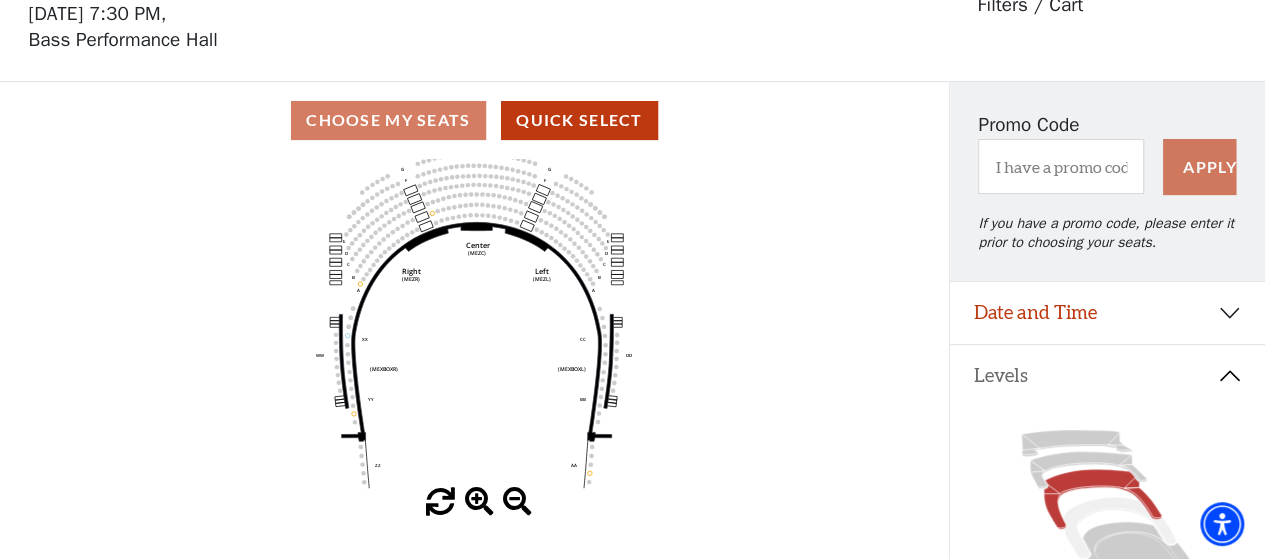 click at bounding box center (479, 502) 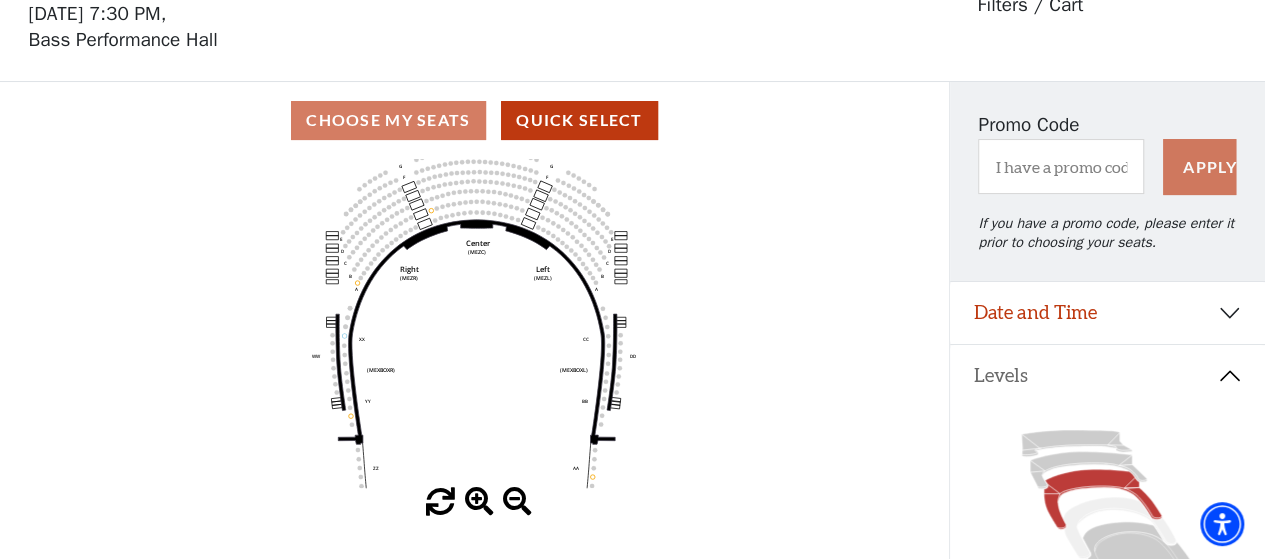 click at bounding box center (479, 502) 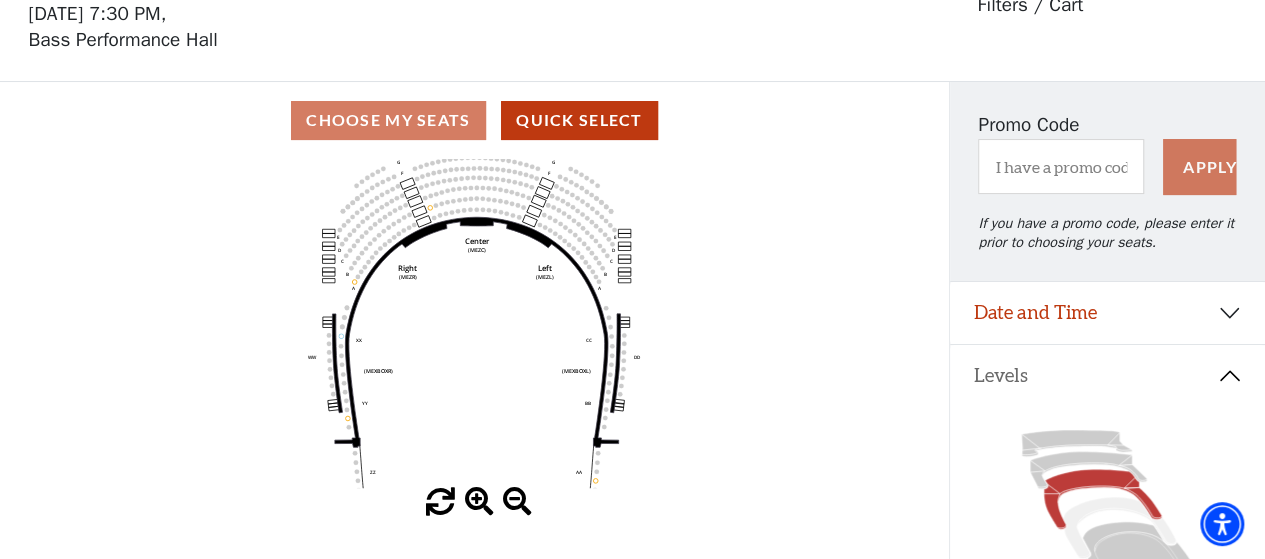 click at bounding box center (479, 502) 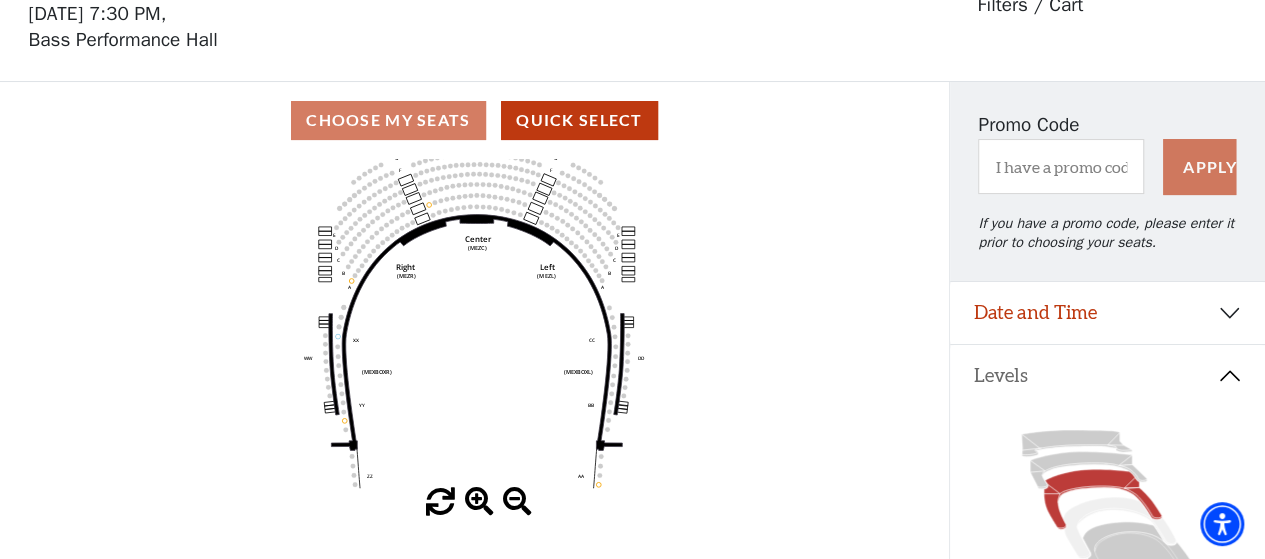 click at bounding box center [479, 502] 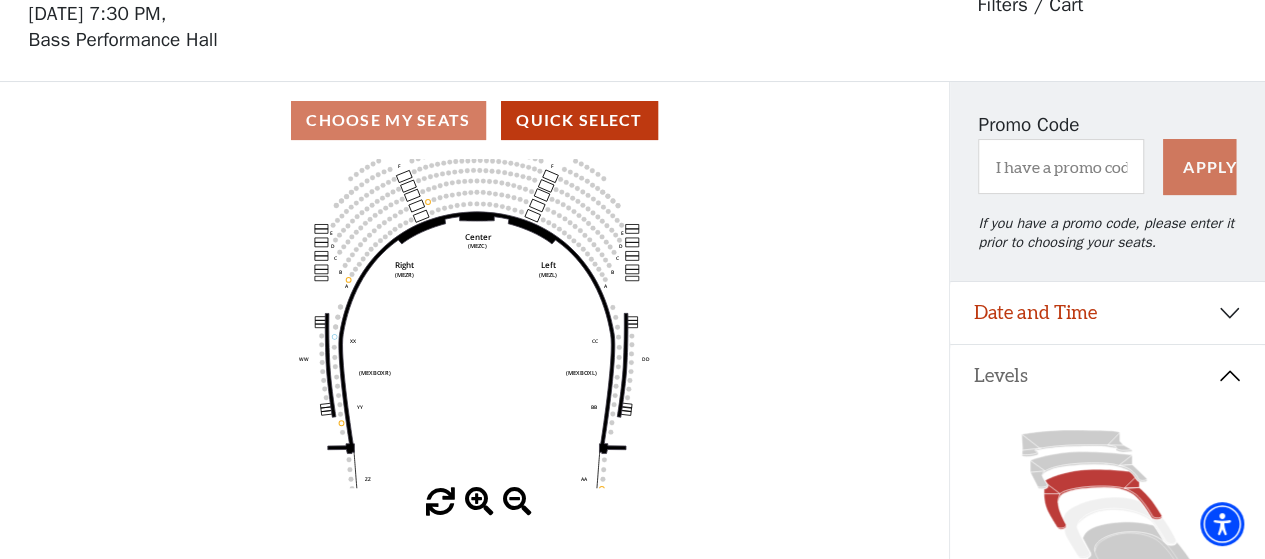 click at bounding box center [479, 502] 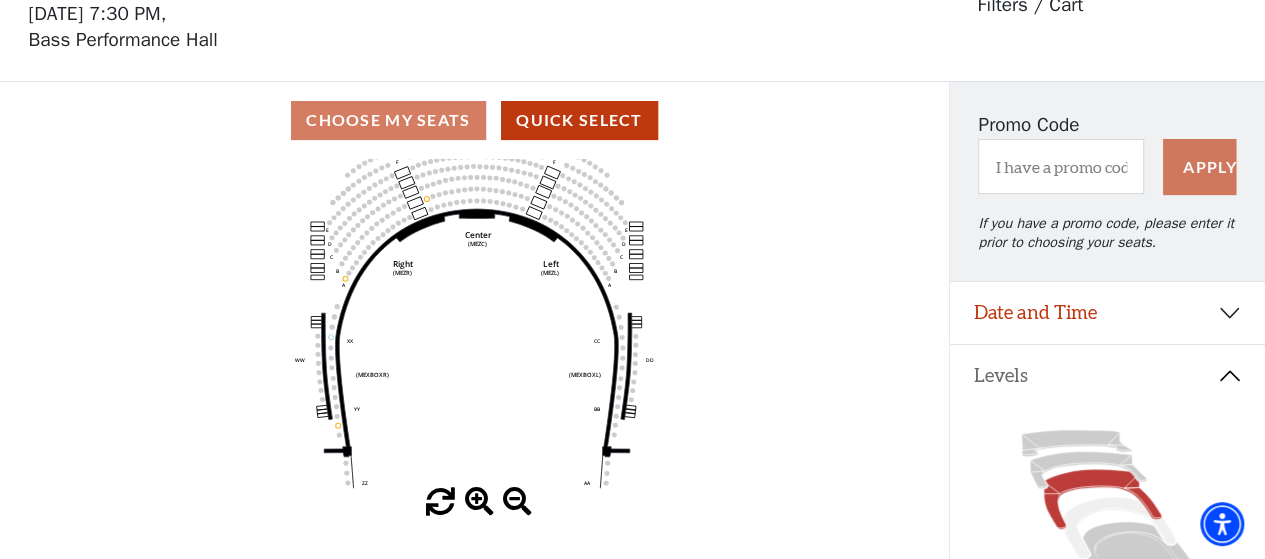 click at bounding box center (479, 502) 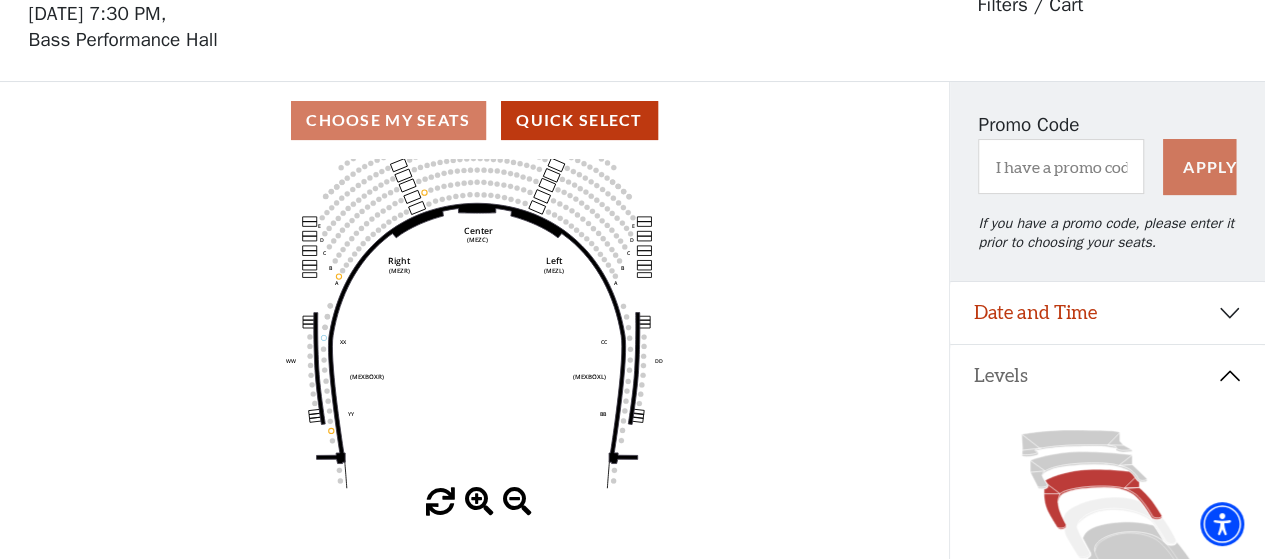 click at bounding box center [479, 502] 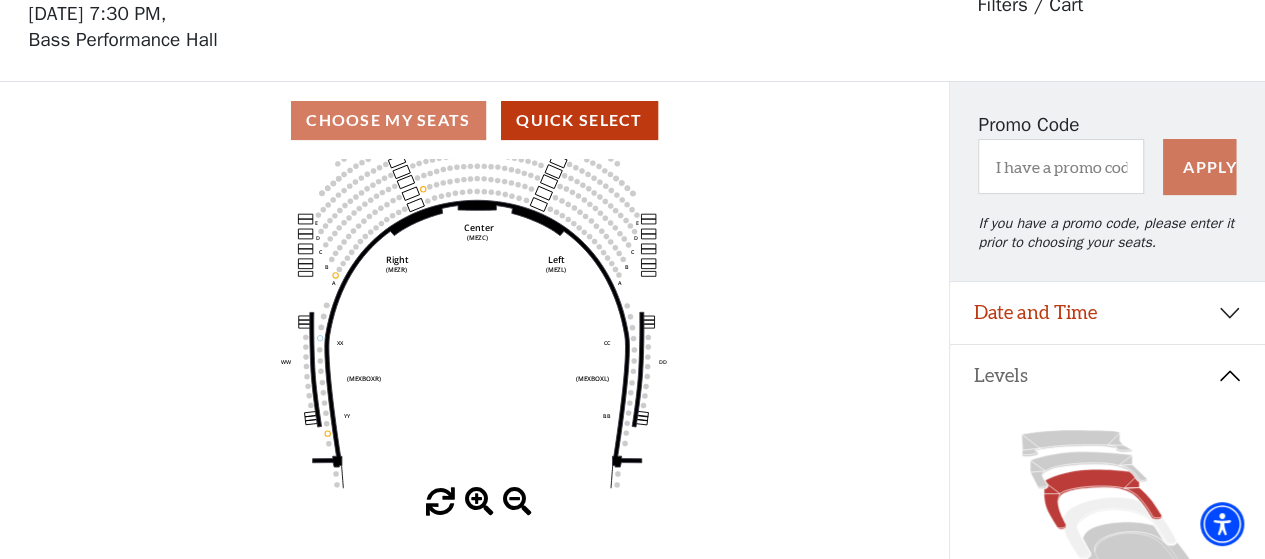 click at bounding box center [479, 502] 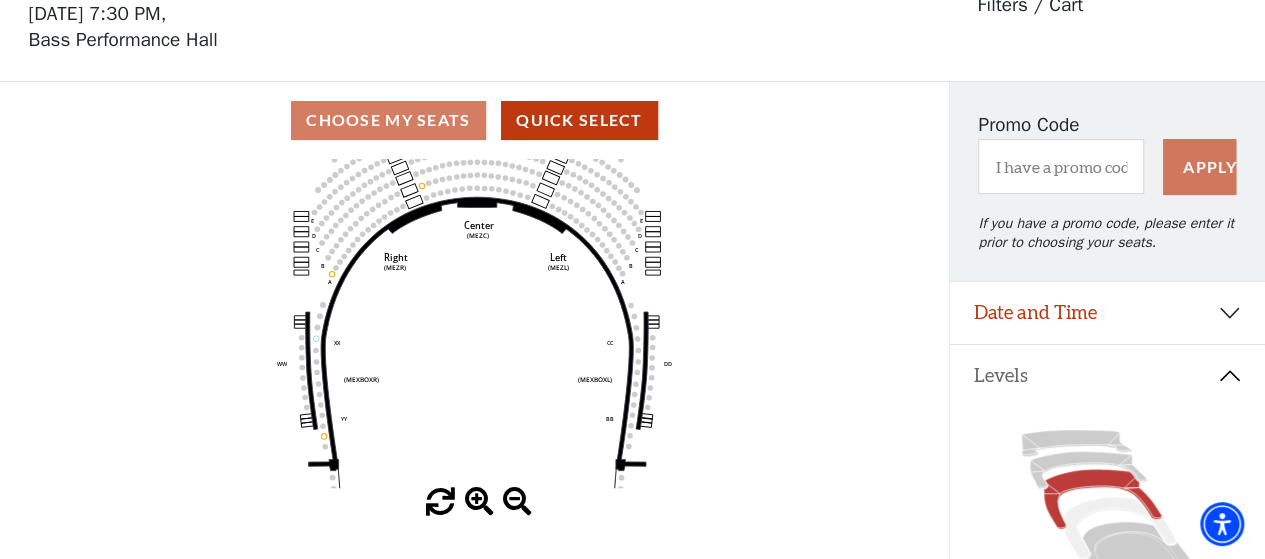 click at bounding box center [479, 502] 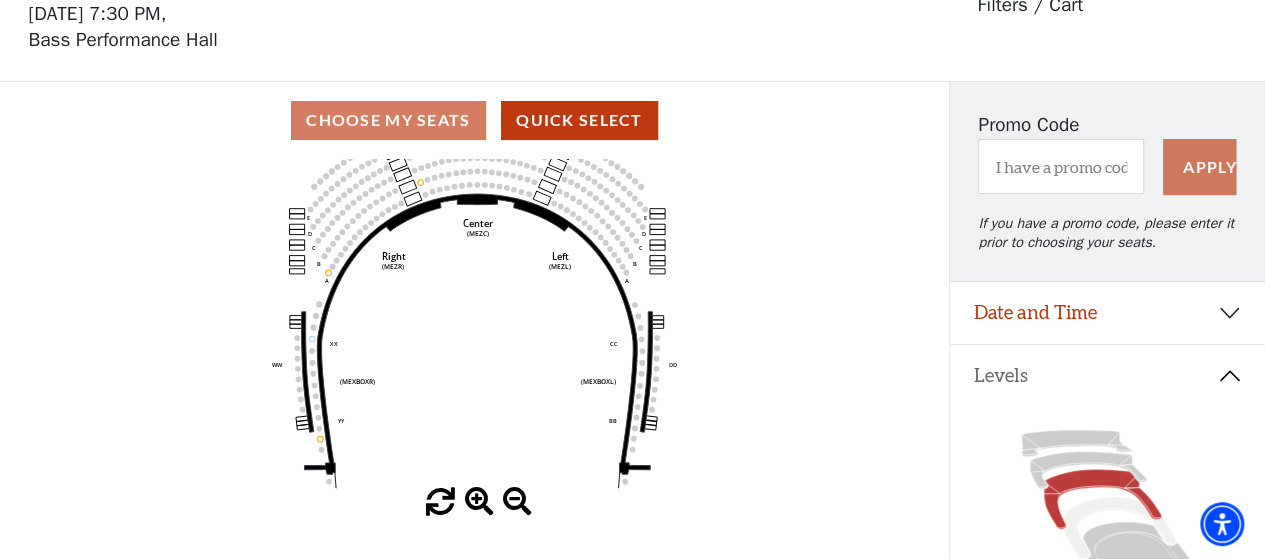 click at bounding box center [479, 502] 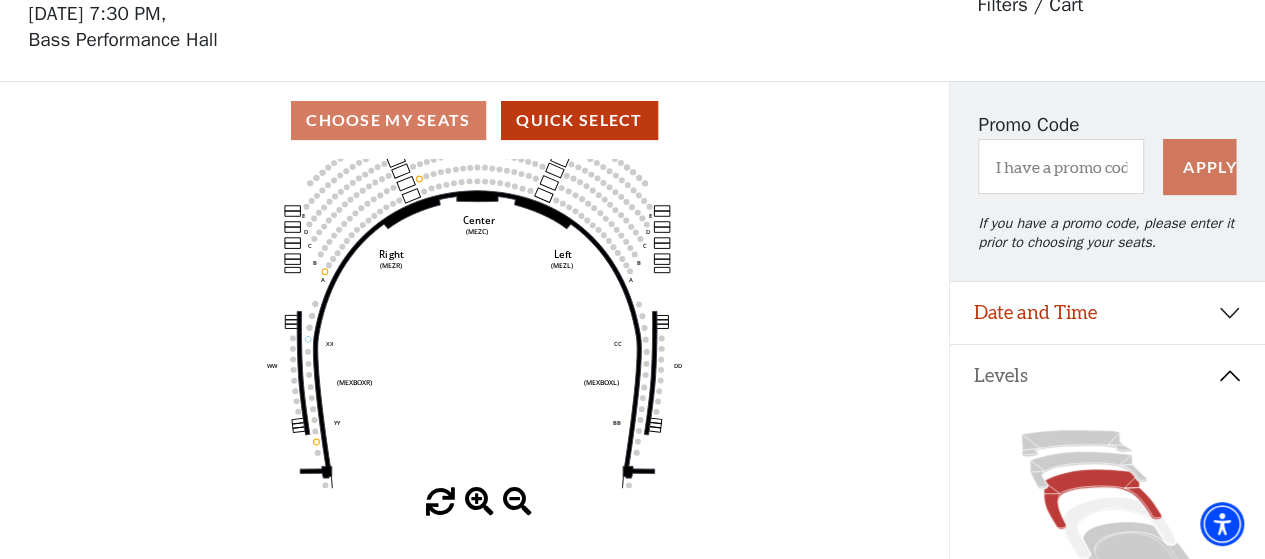 click at bounding box center (479, 502) 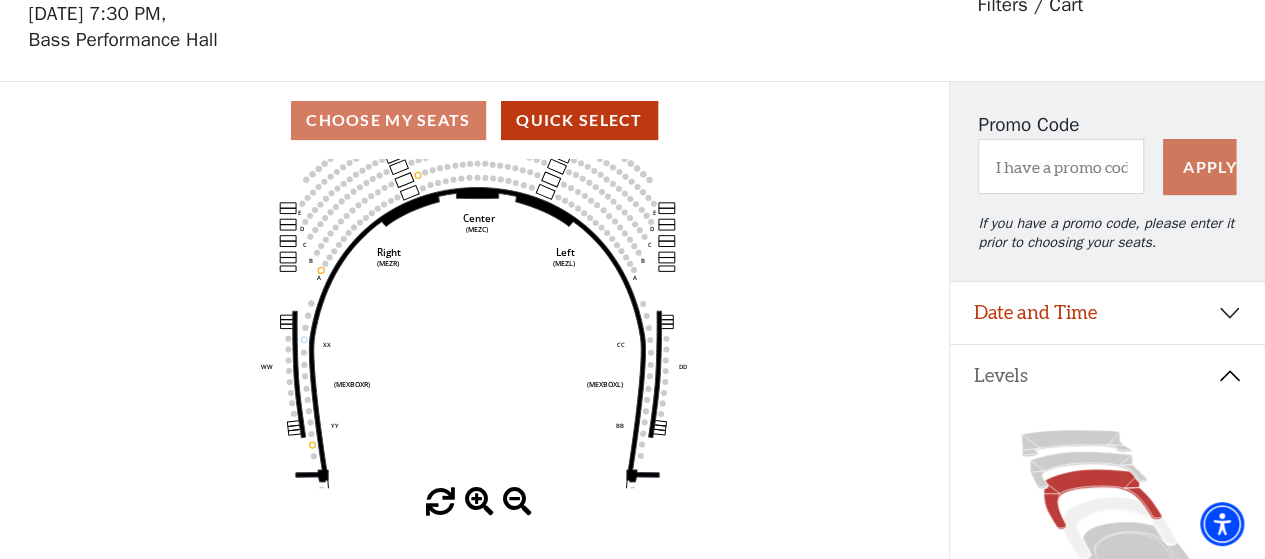 click at bounding box center [479, 502] 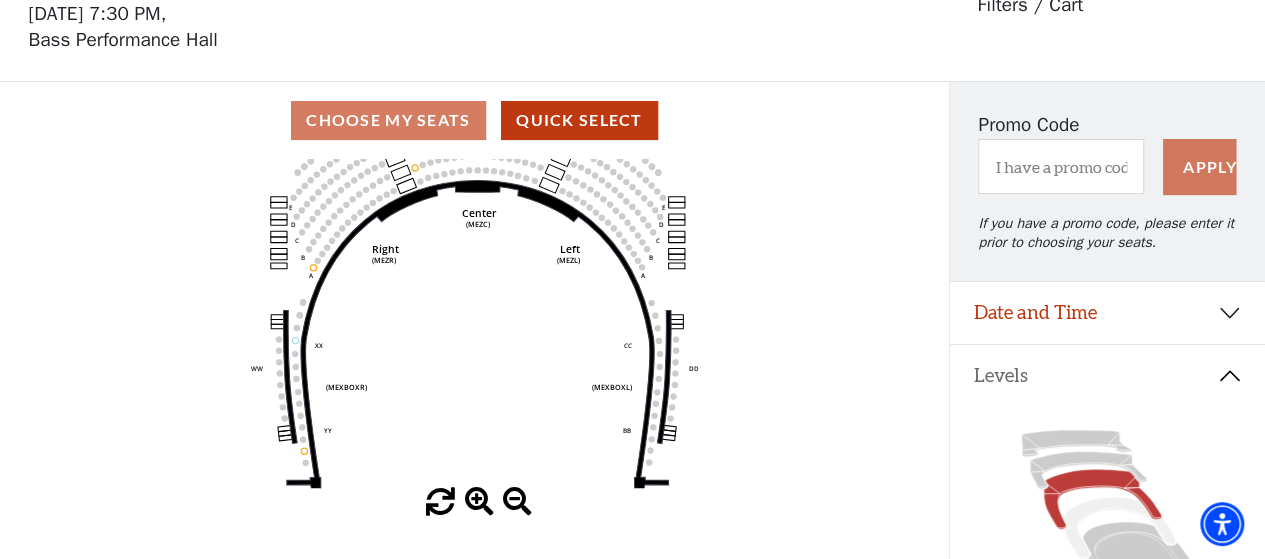 click at bounding box center (479, 502) 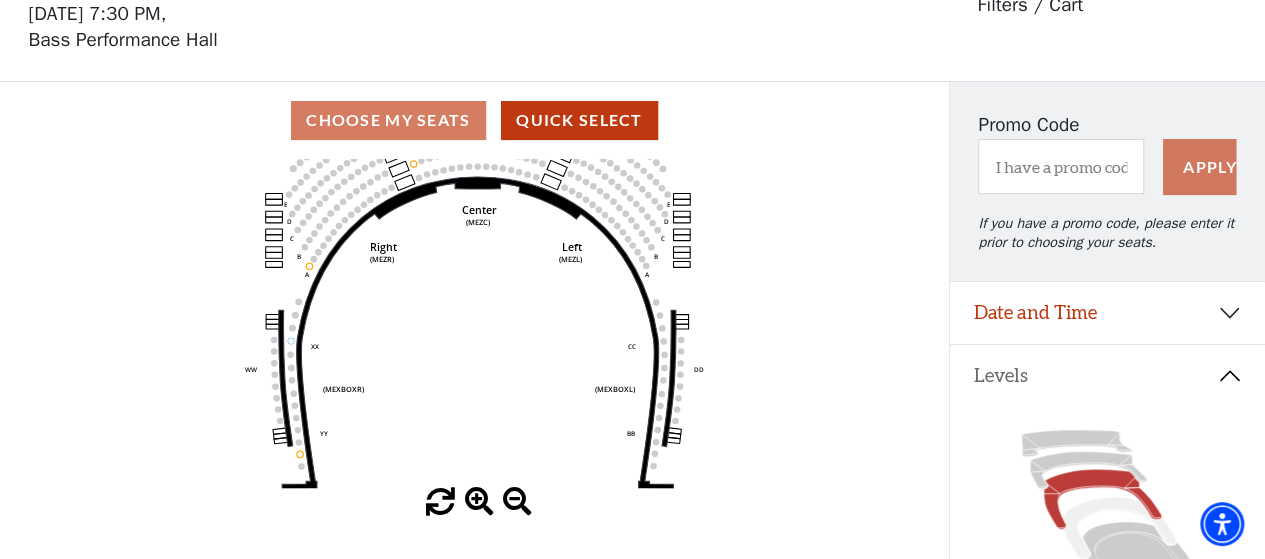 click at bounding box center (479, 502) 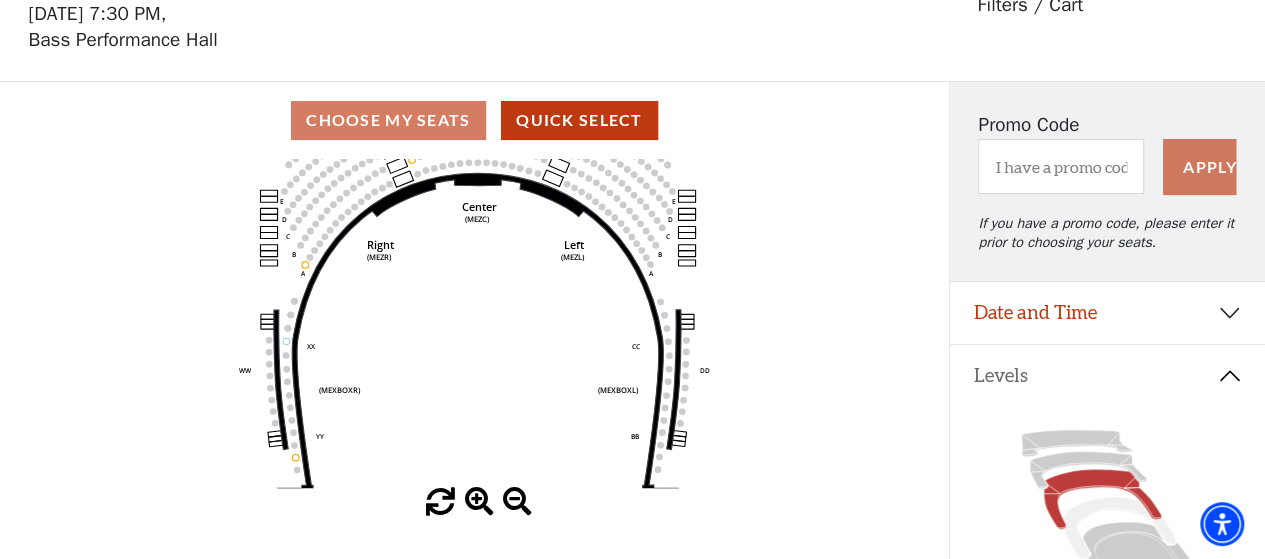 click at bounding box center [479, 502] 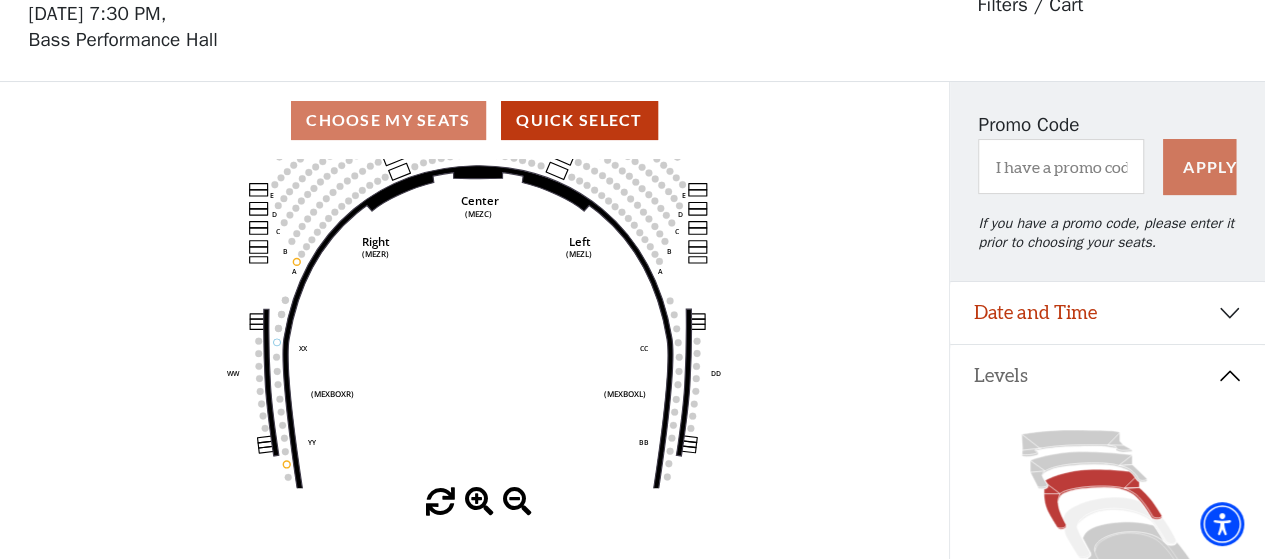 click at bounding box center [479, 502] 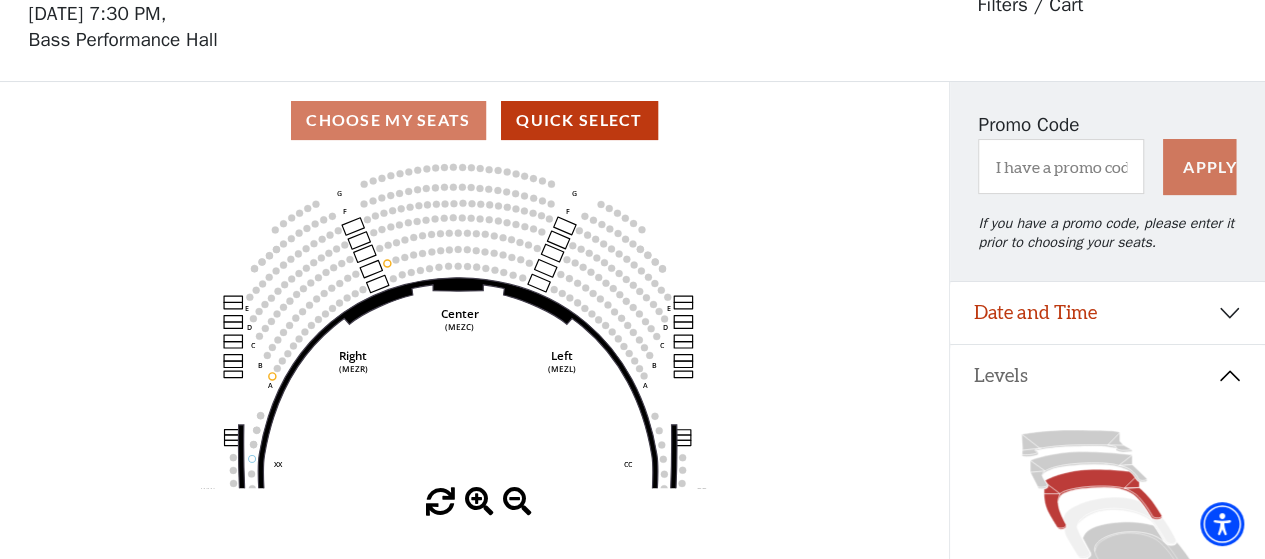 drag, startPoint x: 520, startPoint y: 340, endPoint x: 498, endPoint y: 456, distance: 118.06778 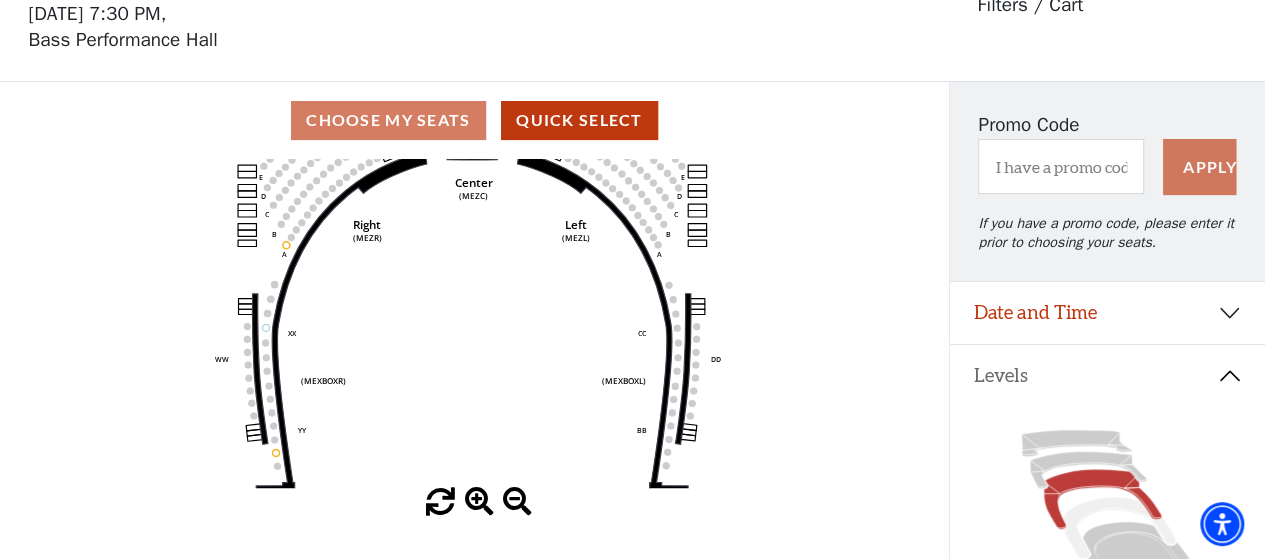 drag, startPoint x: 498, startPoint y: 349, endPoint x: 512, endPoint y: 213, distance: 136.71869 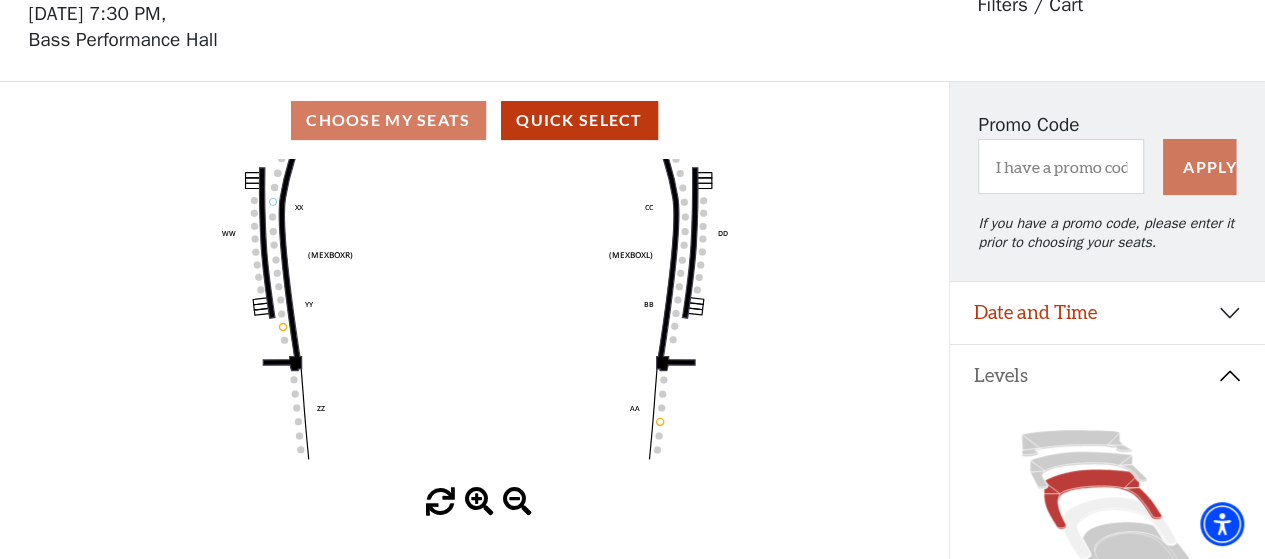 drag, startPoint x: 482, startPoint y: 376, endPoint x: 494, endPoint y: 215, distance: 161.44658 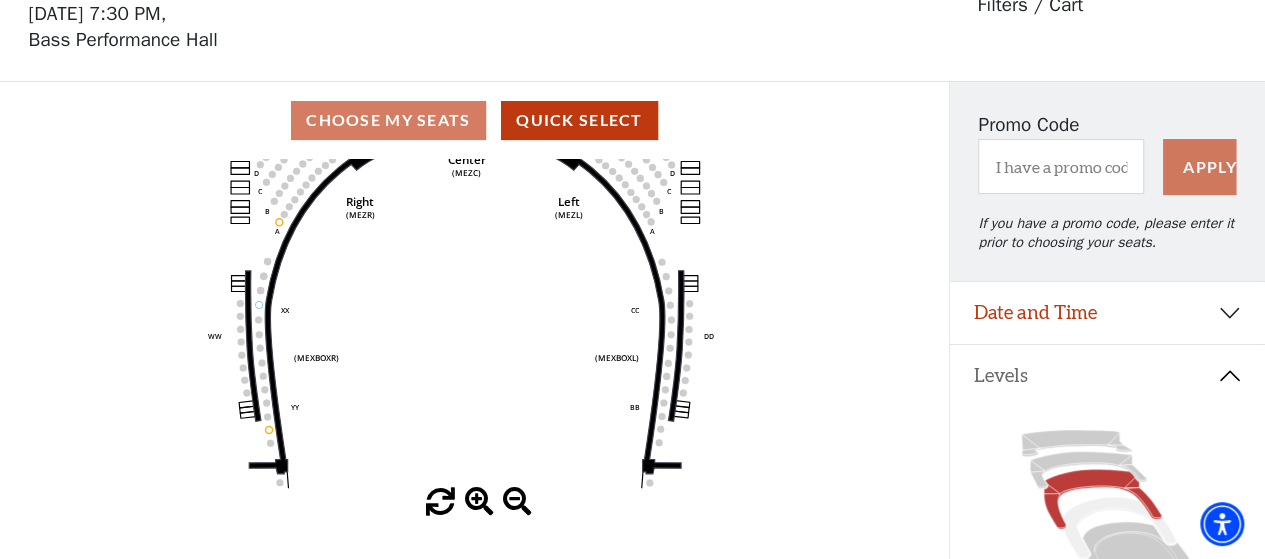 drag, startPoint x: 523, startPoint y: 261, endPoint x: 497, endPoint y: 411, distance: 152.23666 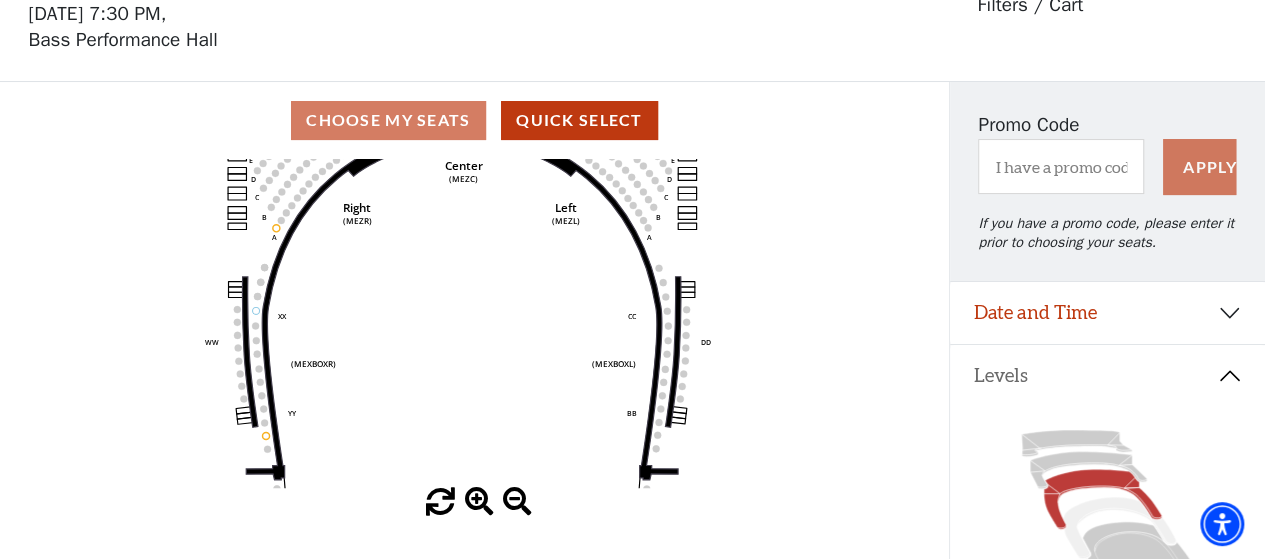 click at bounding box center (517, 502) 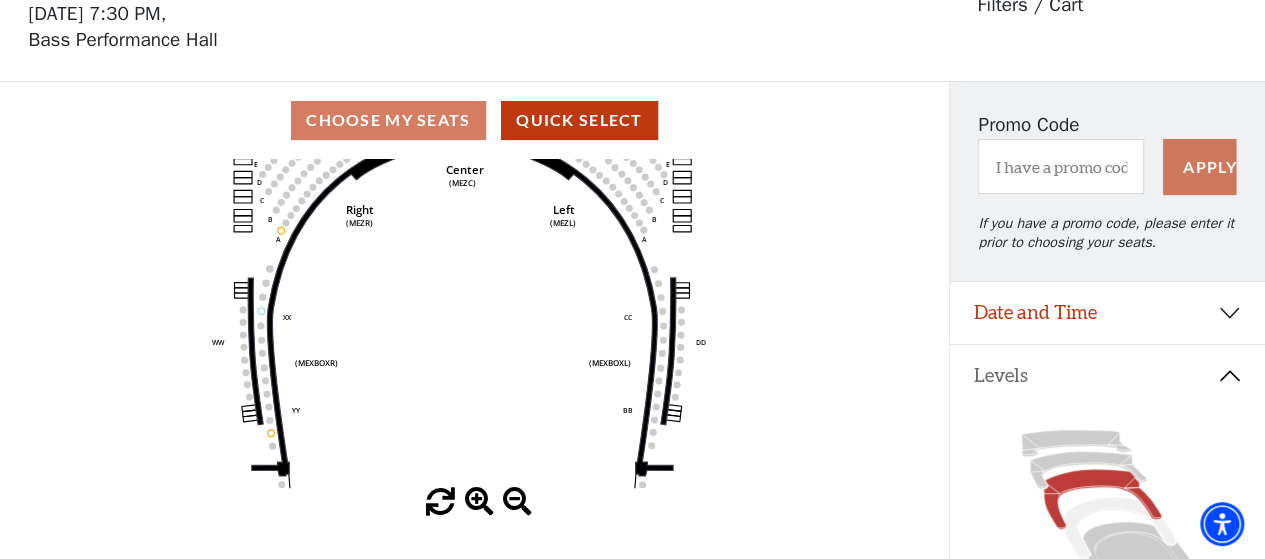 click at bounding box center [517, 502] 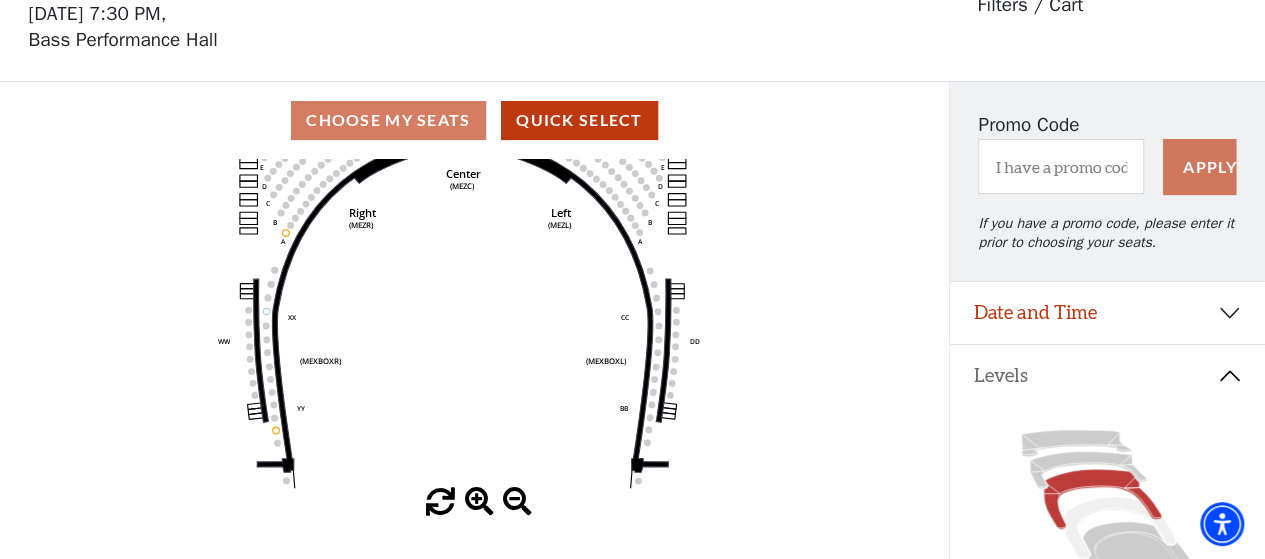 click at bounding box center [517, 502] 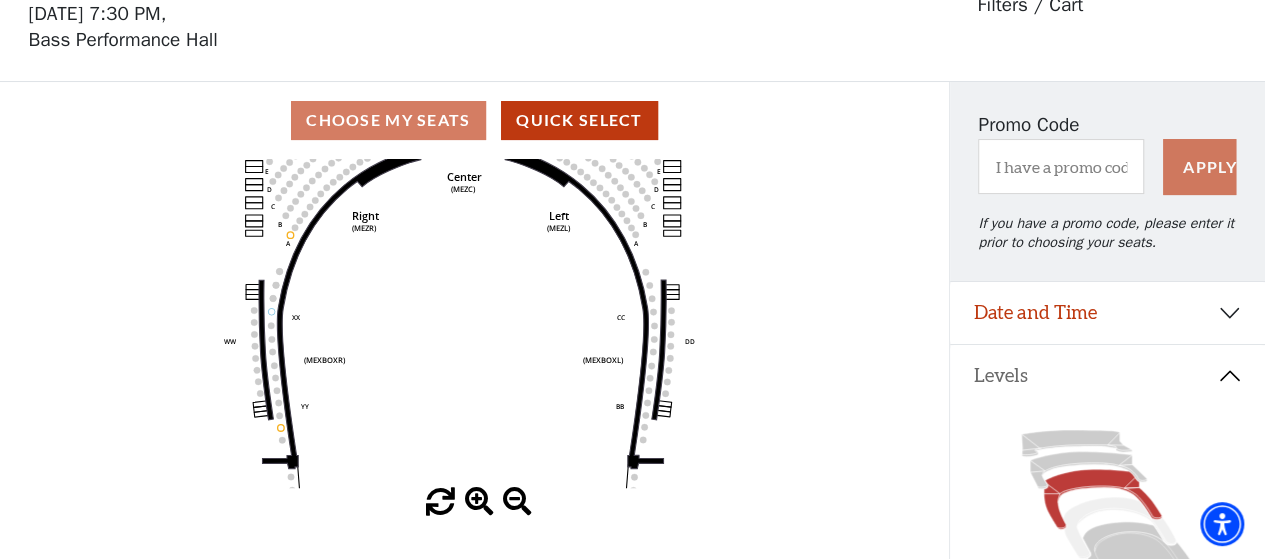 click at bounding box center (517, 502) 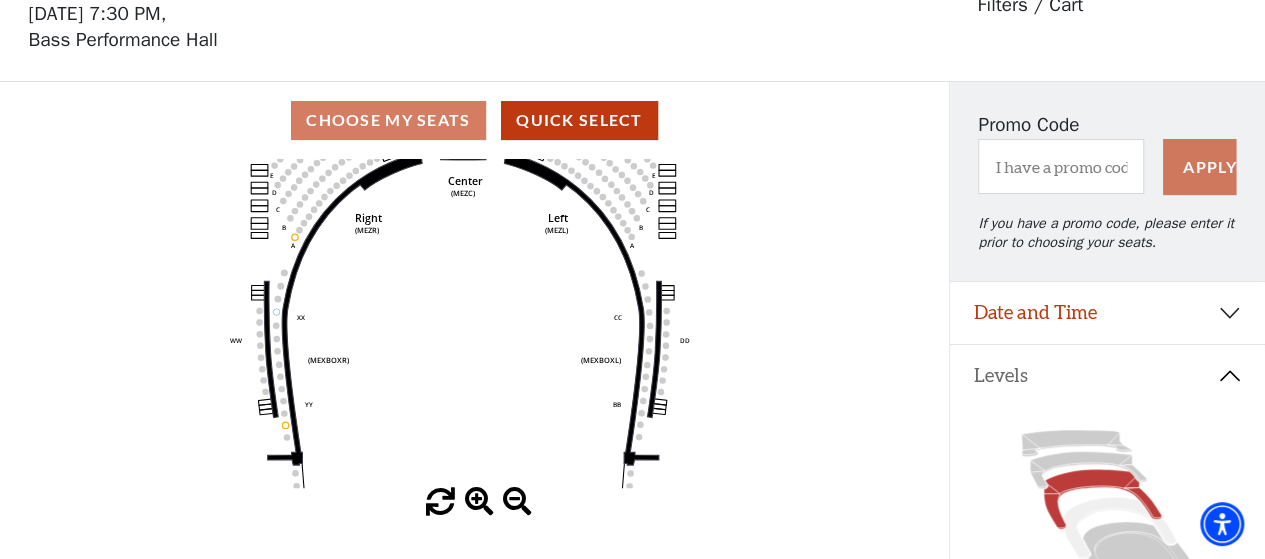 click at bounding box center (517, 502) 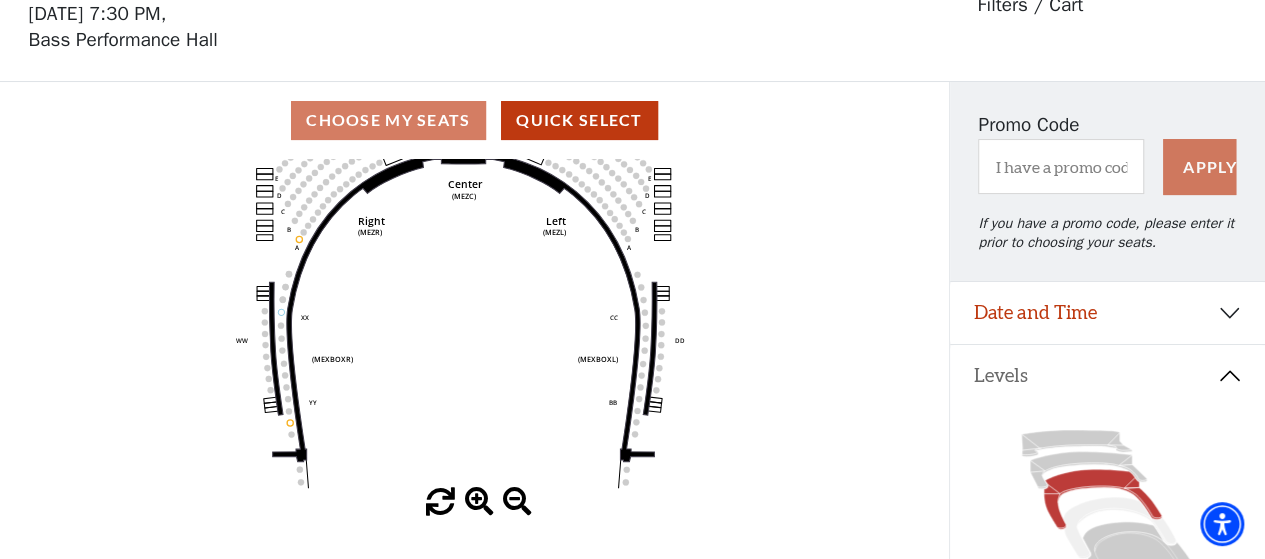 click at bounding box center (517, 502) 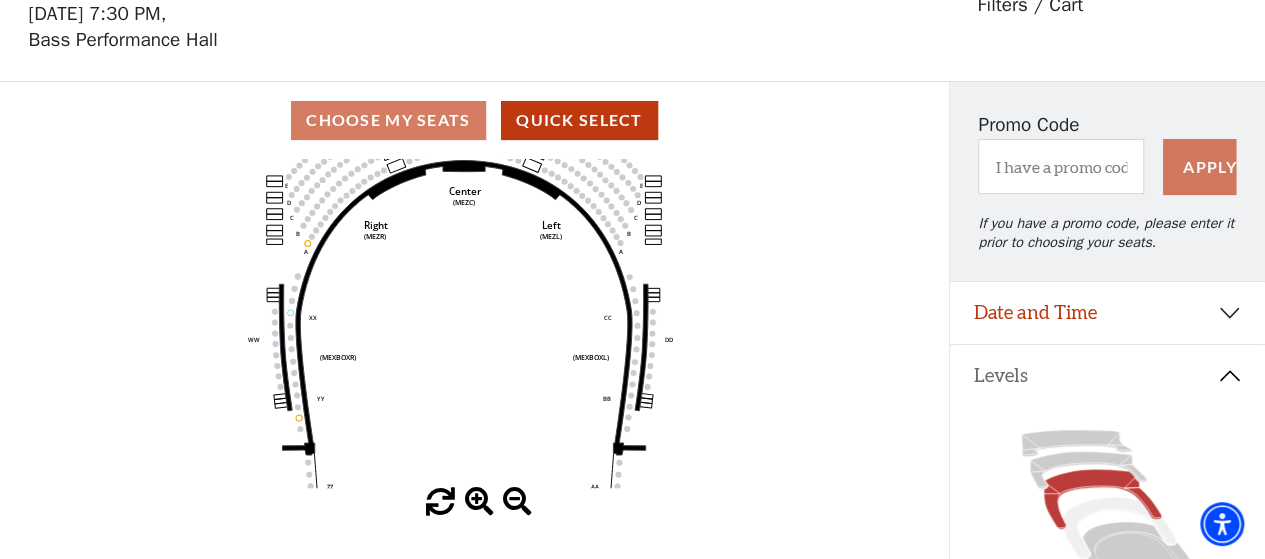 click at bounding box center [517, 502] 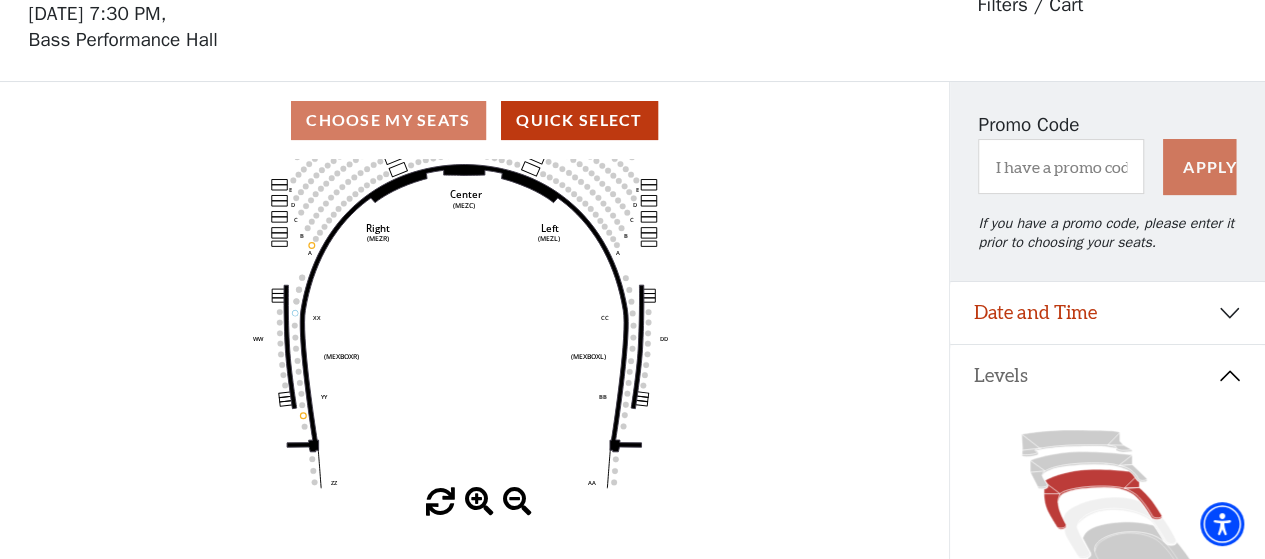 click at bounding box center [517, 502] 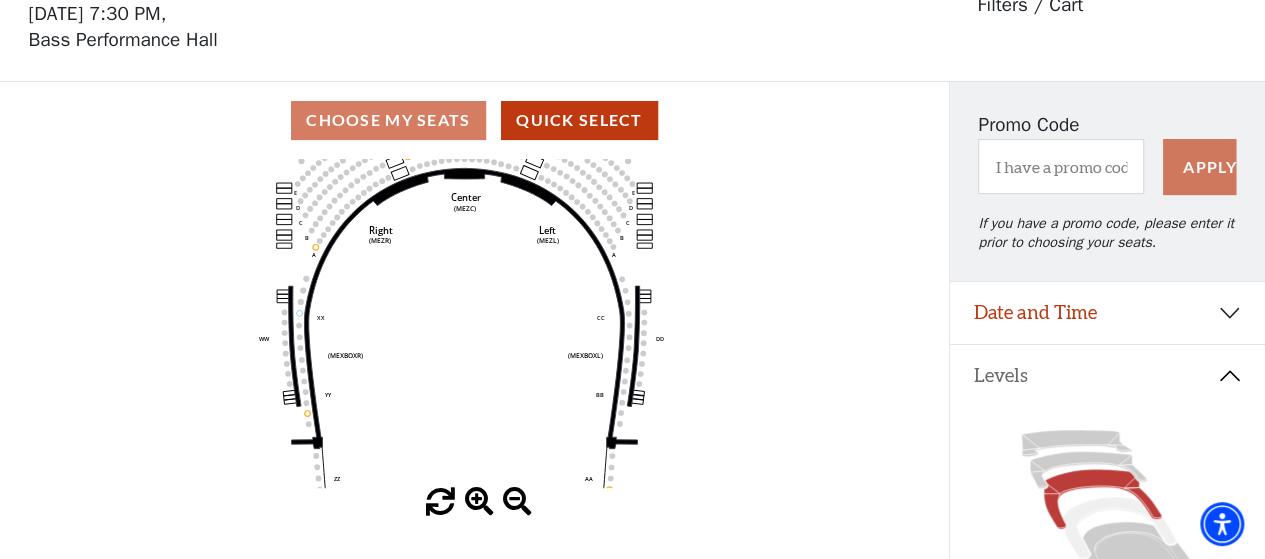 click at bounding box center (517, 502) 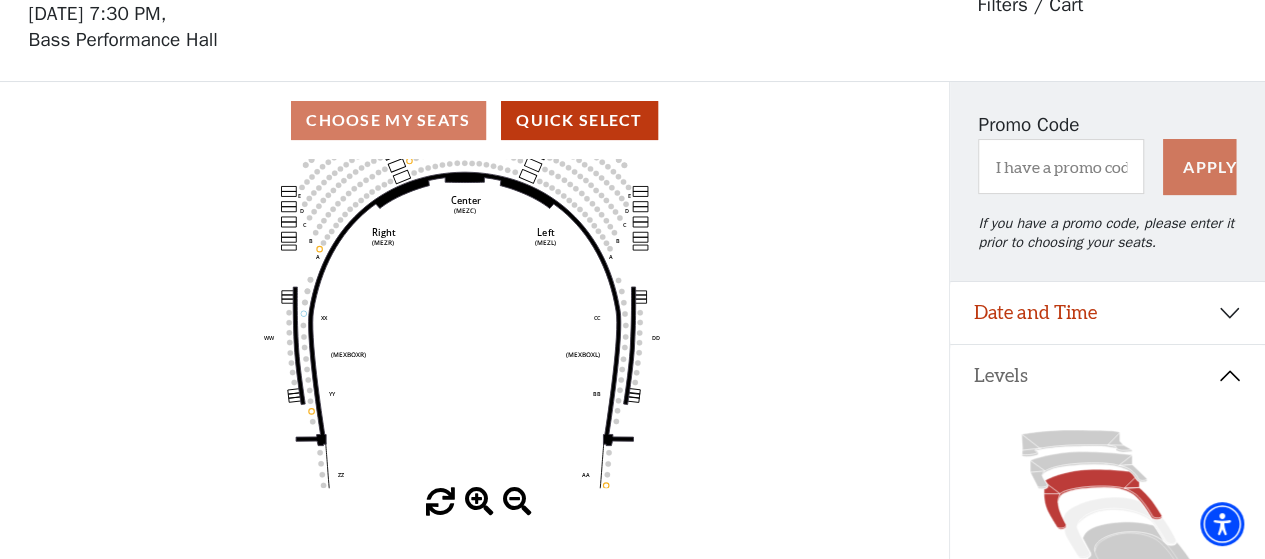 click at bounding box center [517, 502] 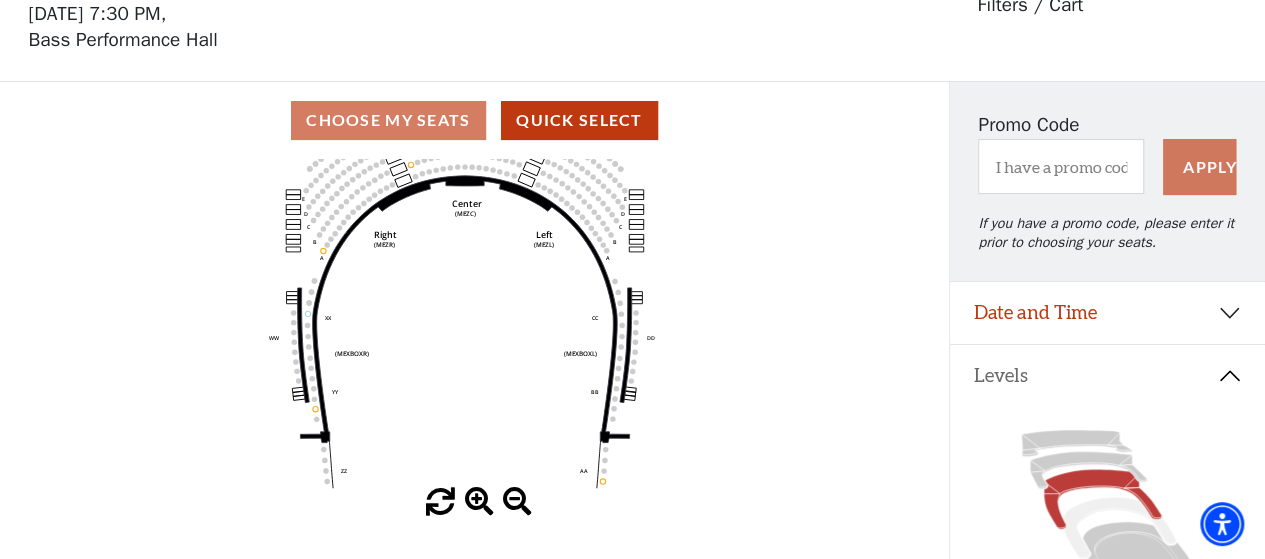 click at bounding box center (517, 502) 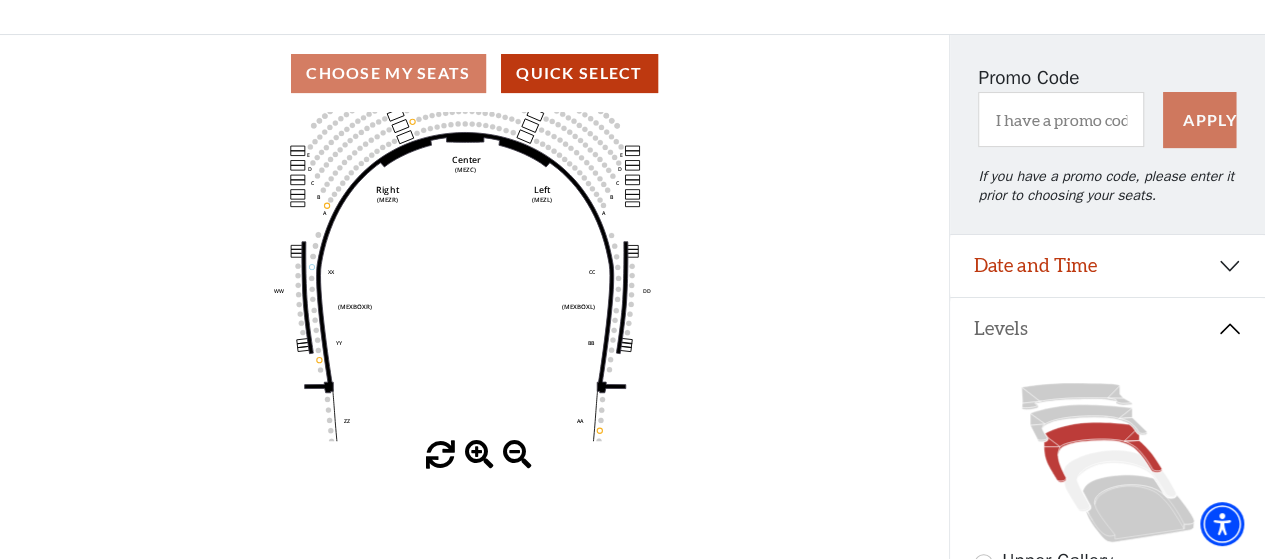 scroll, scrollTop: 92, scrollLeft: 0, axis: vertical 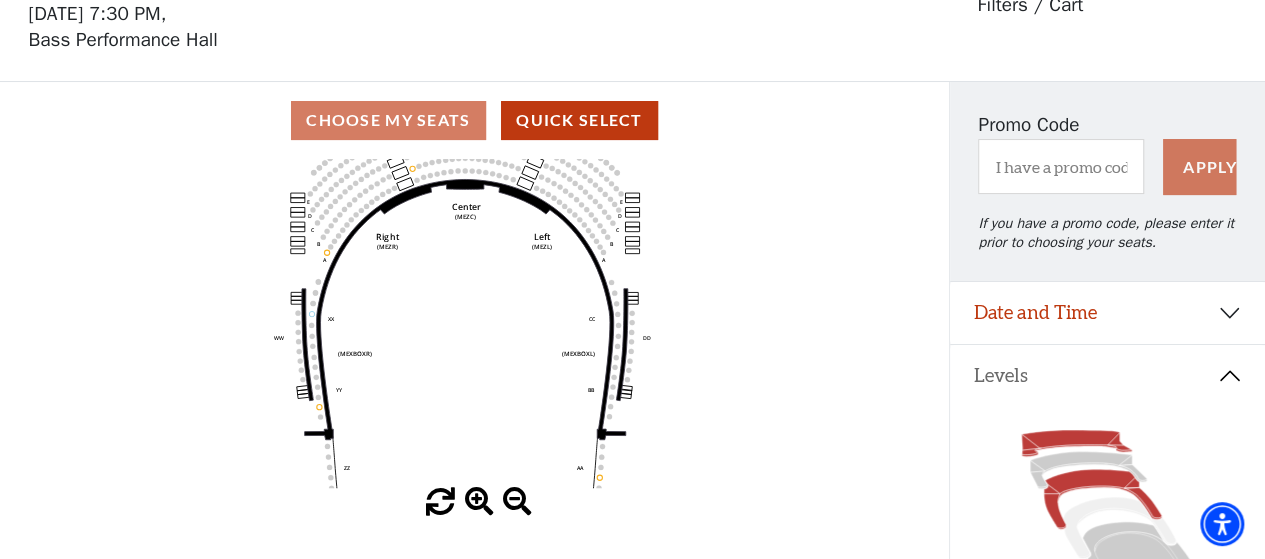 click 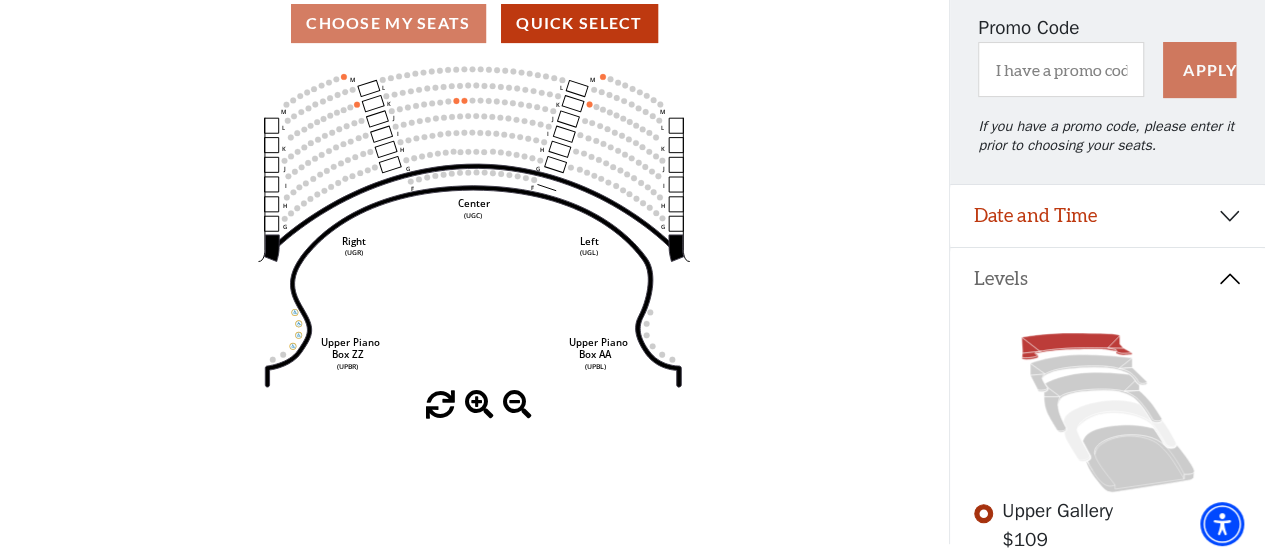 scroll, scrollTop: 192, scrollLeft: 0, axis: vertical 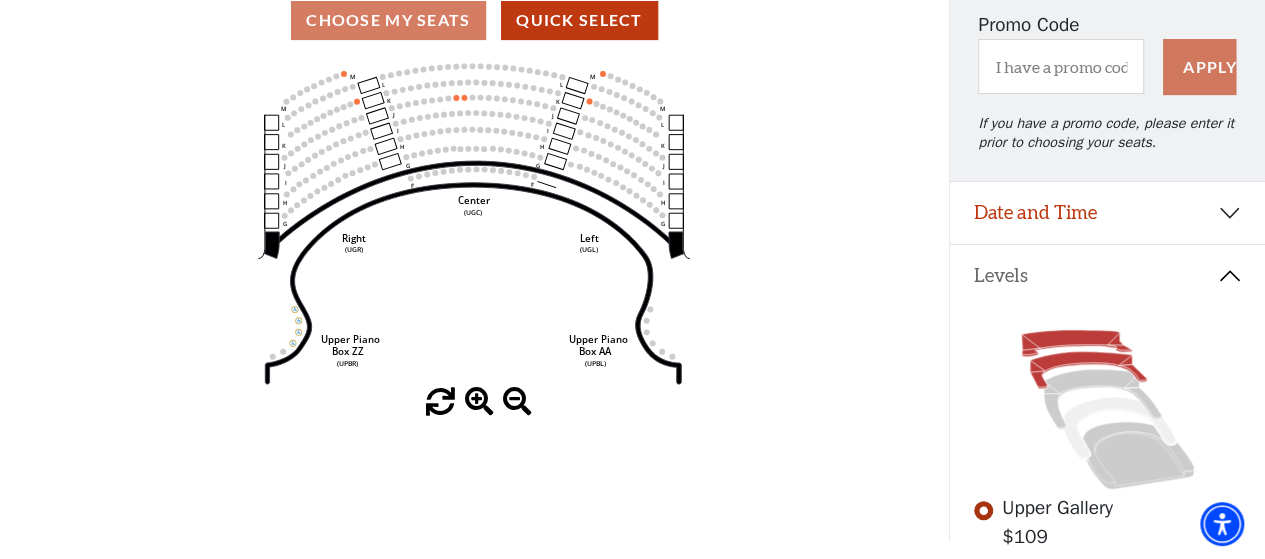 click 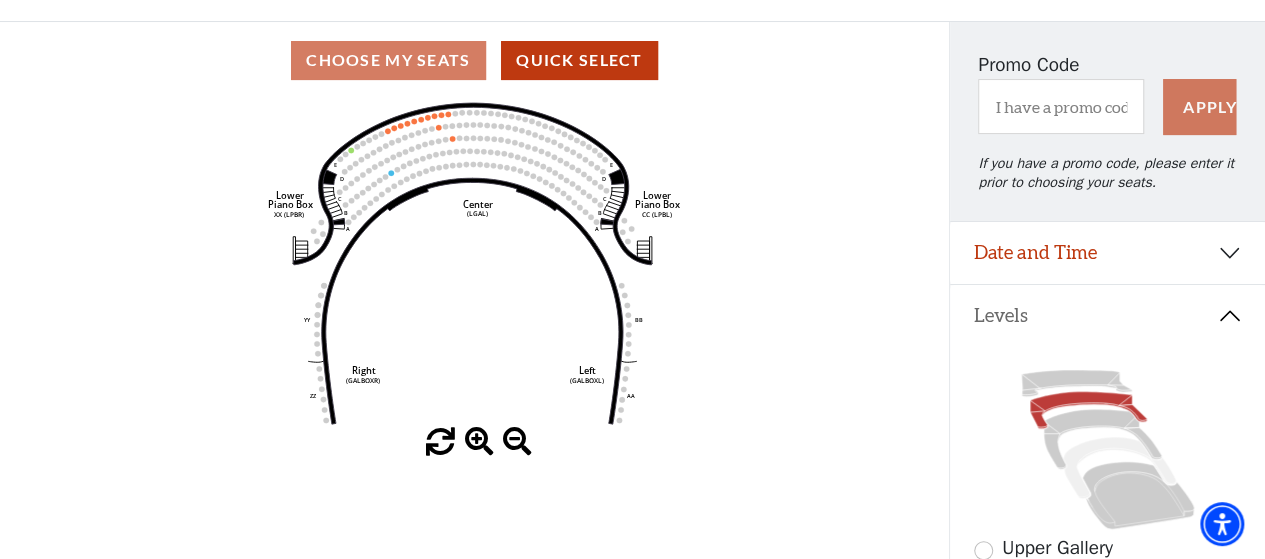 scroll, scrollTop: 292, scrollLeft: 0, axis: vertical 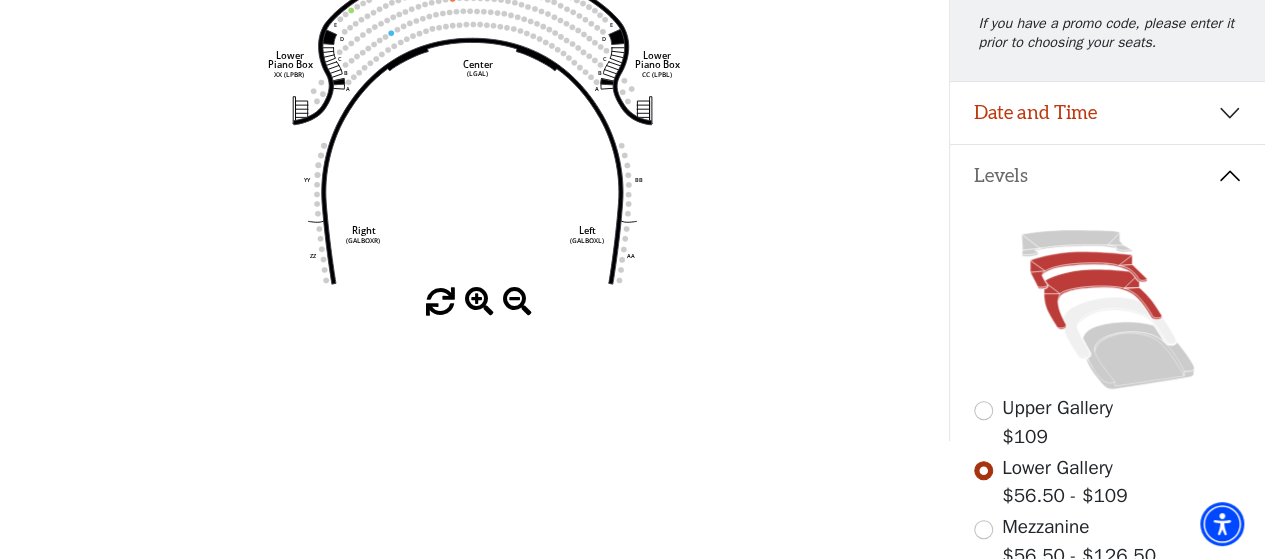 click 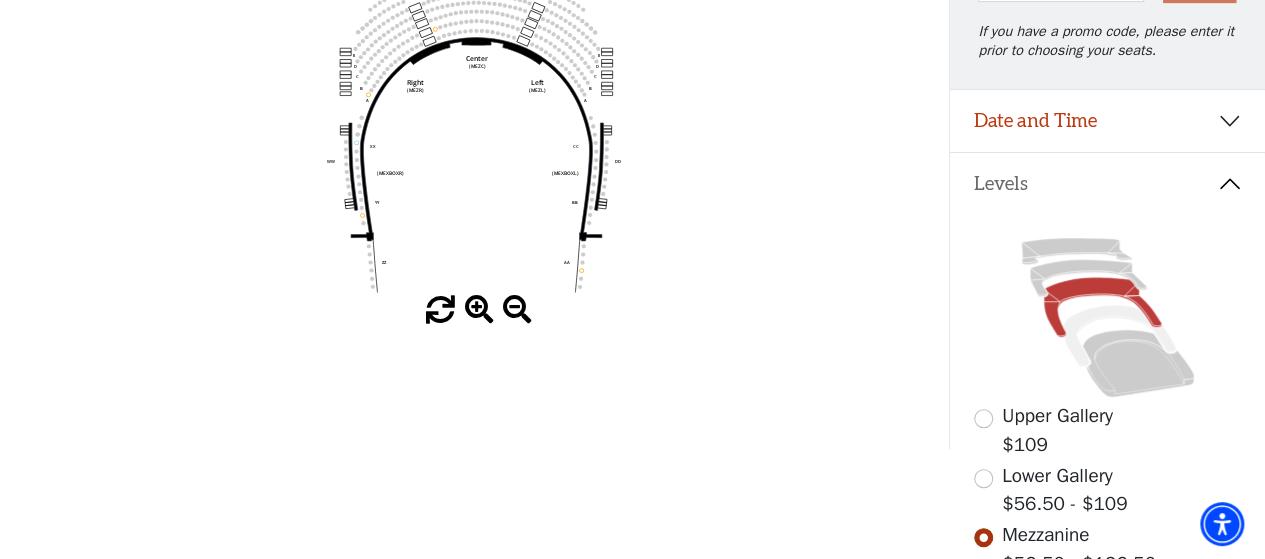 scroll, scrollTop: 292, scrollLeft: 0, axis: vertical 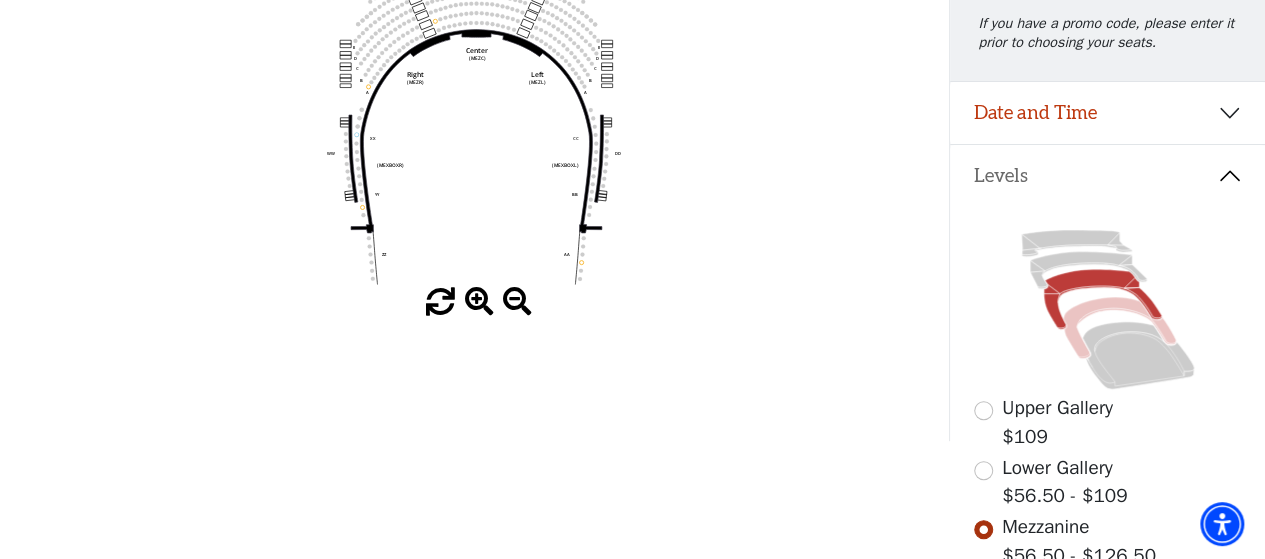 click 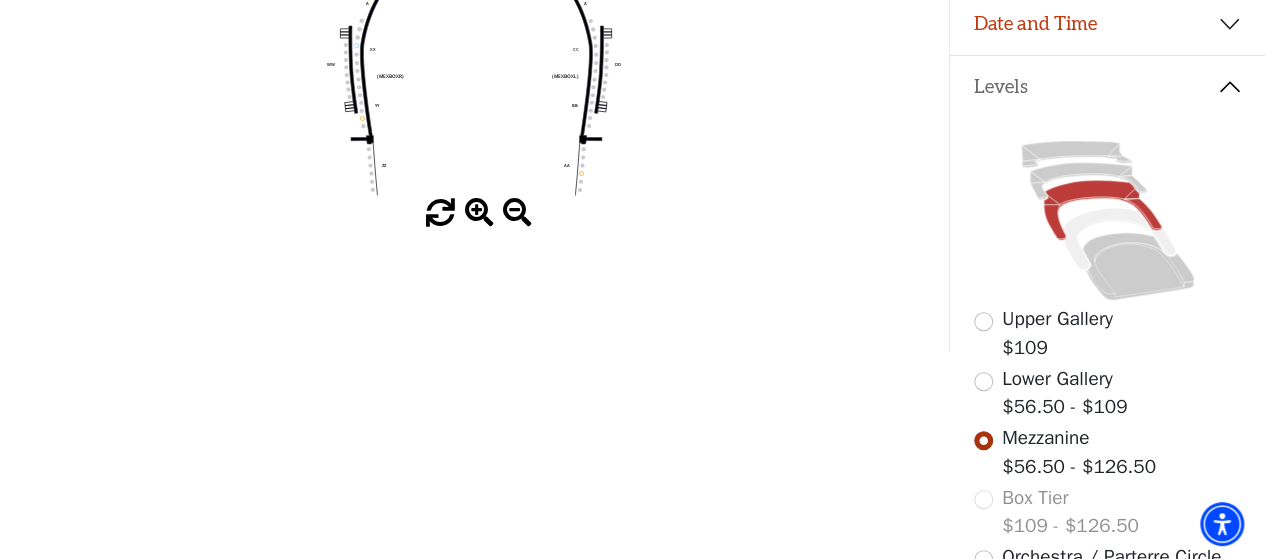 scroll, scrollTop: 492, scrollLeft: 0, axis: vertical 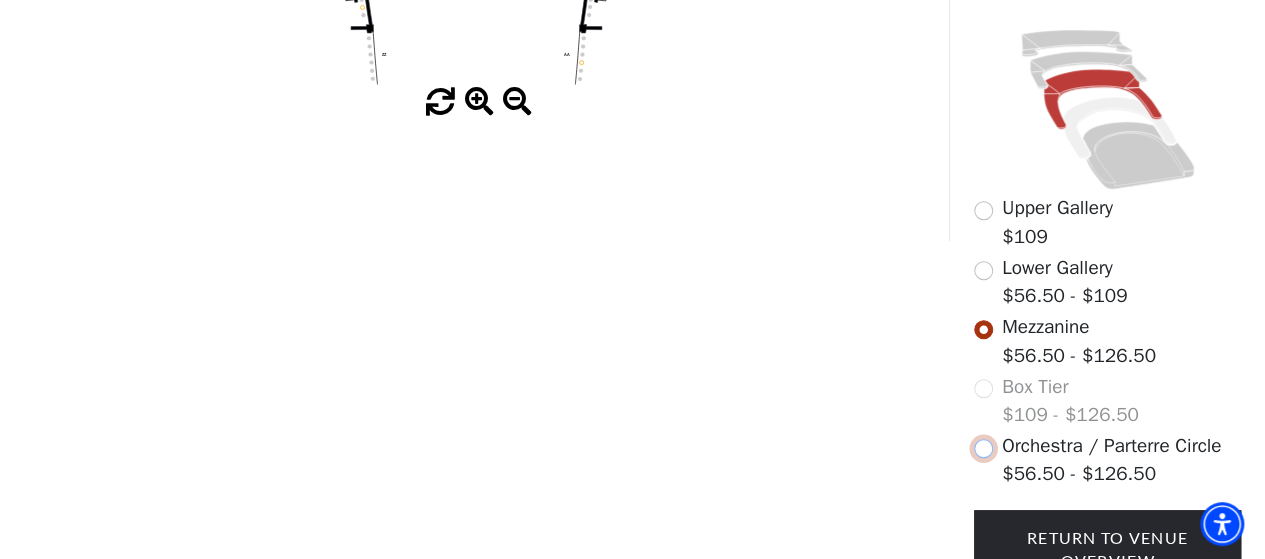 click at bounding box center (983, 448) 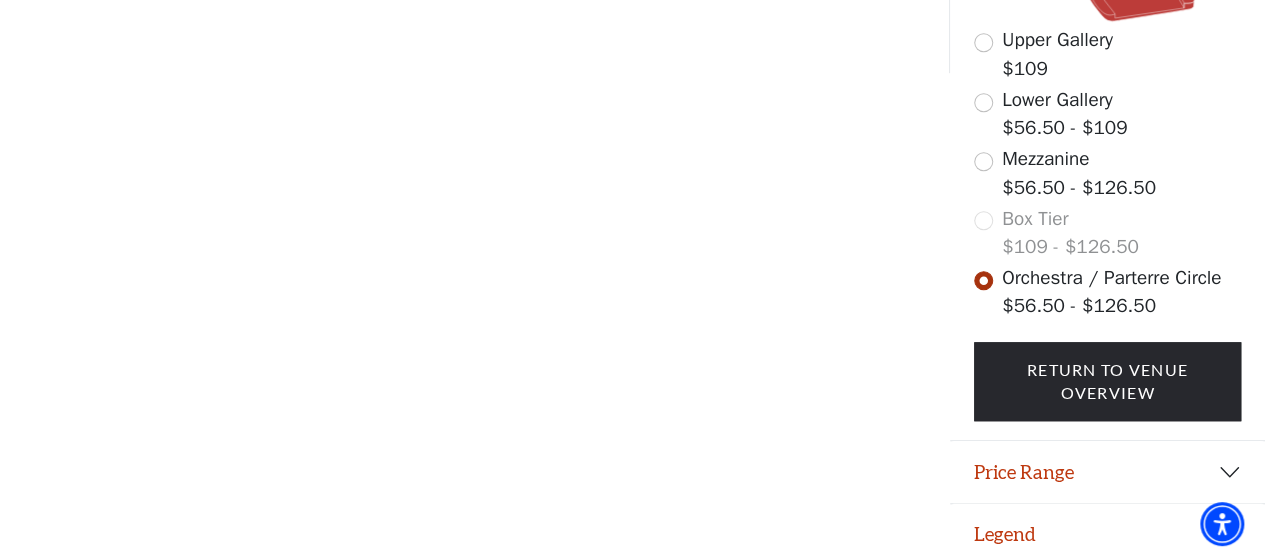 scroll, scrollTop: 661, scrollLeft: 0, axis: vertical 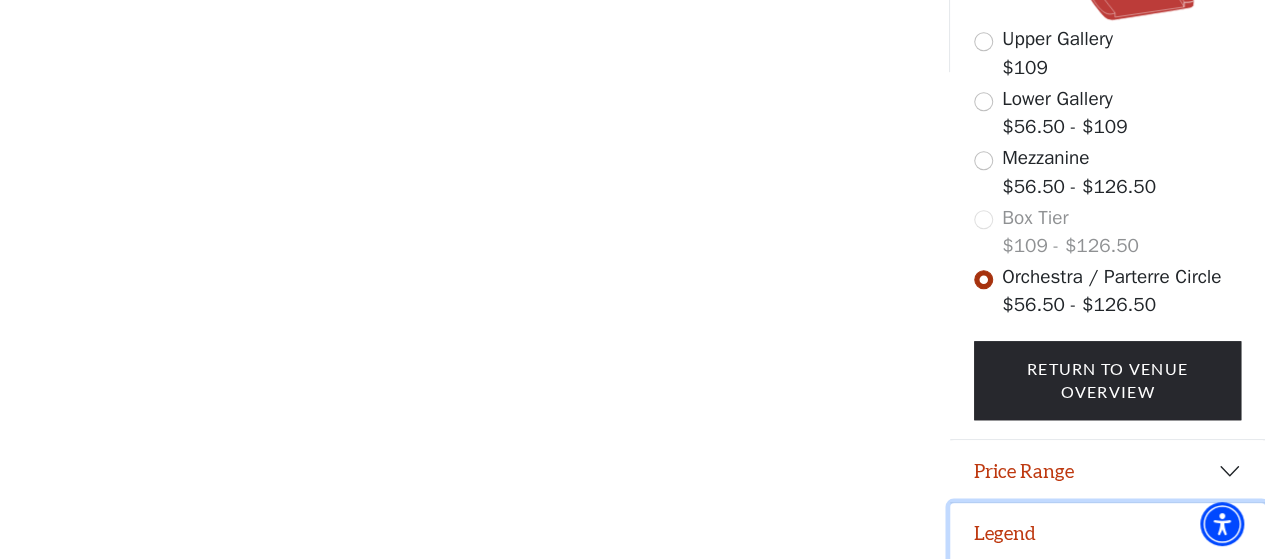 click on "Legend" at bounding box center [1107, 534] 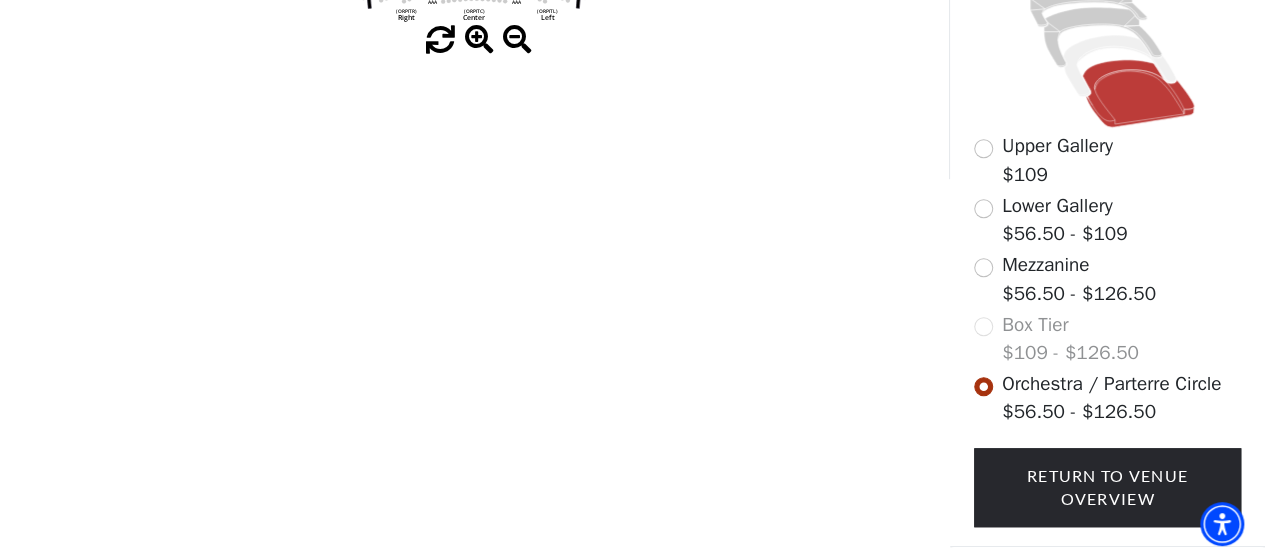 scroll, scrollTop: 561, scrollLeft: 0, axis: vertical 